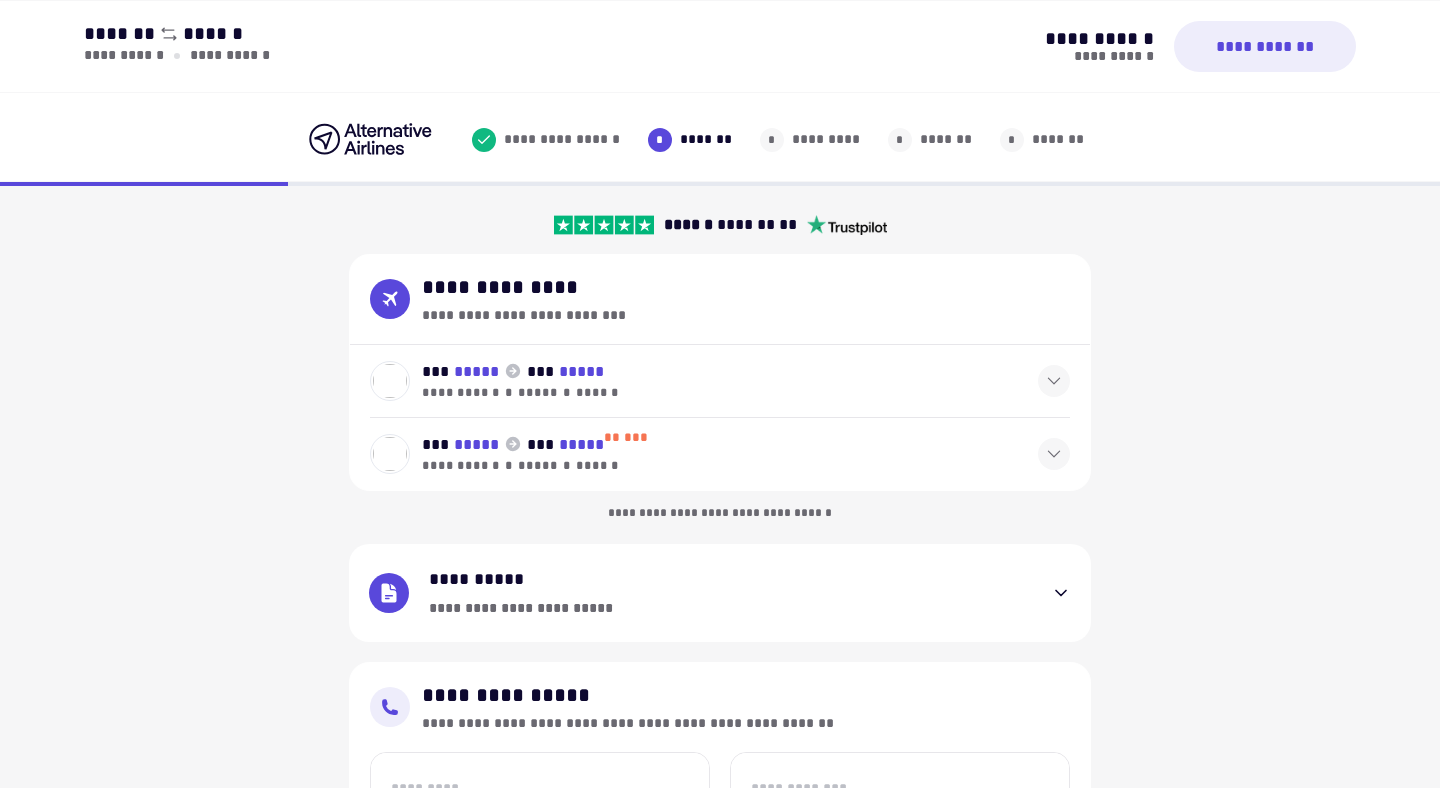 select on "**" 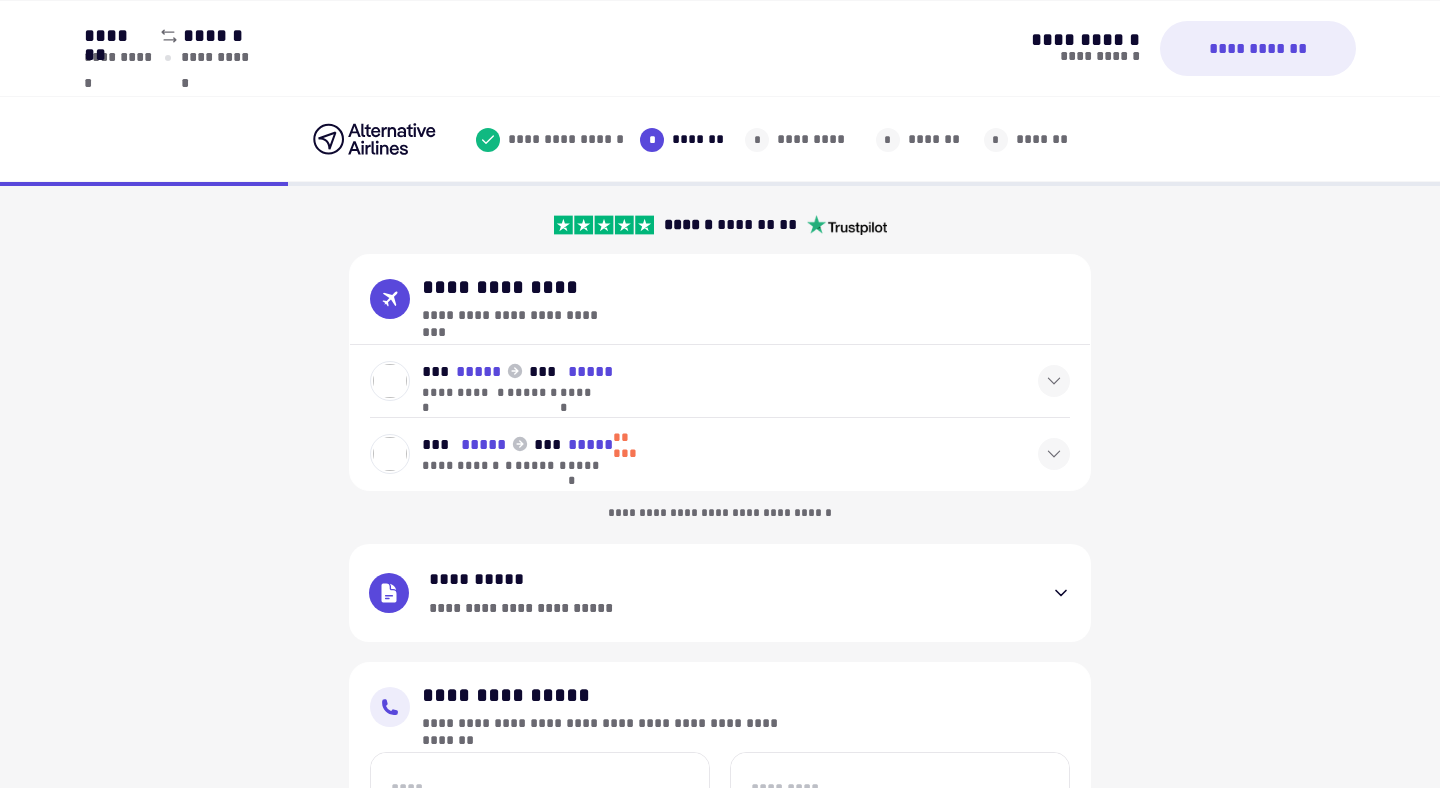 scroll, scrollTop: 0, scrollLeft: 0, axis: both 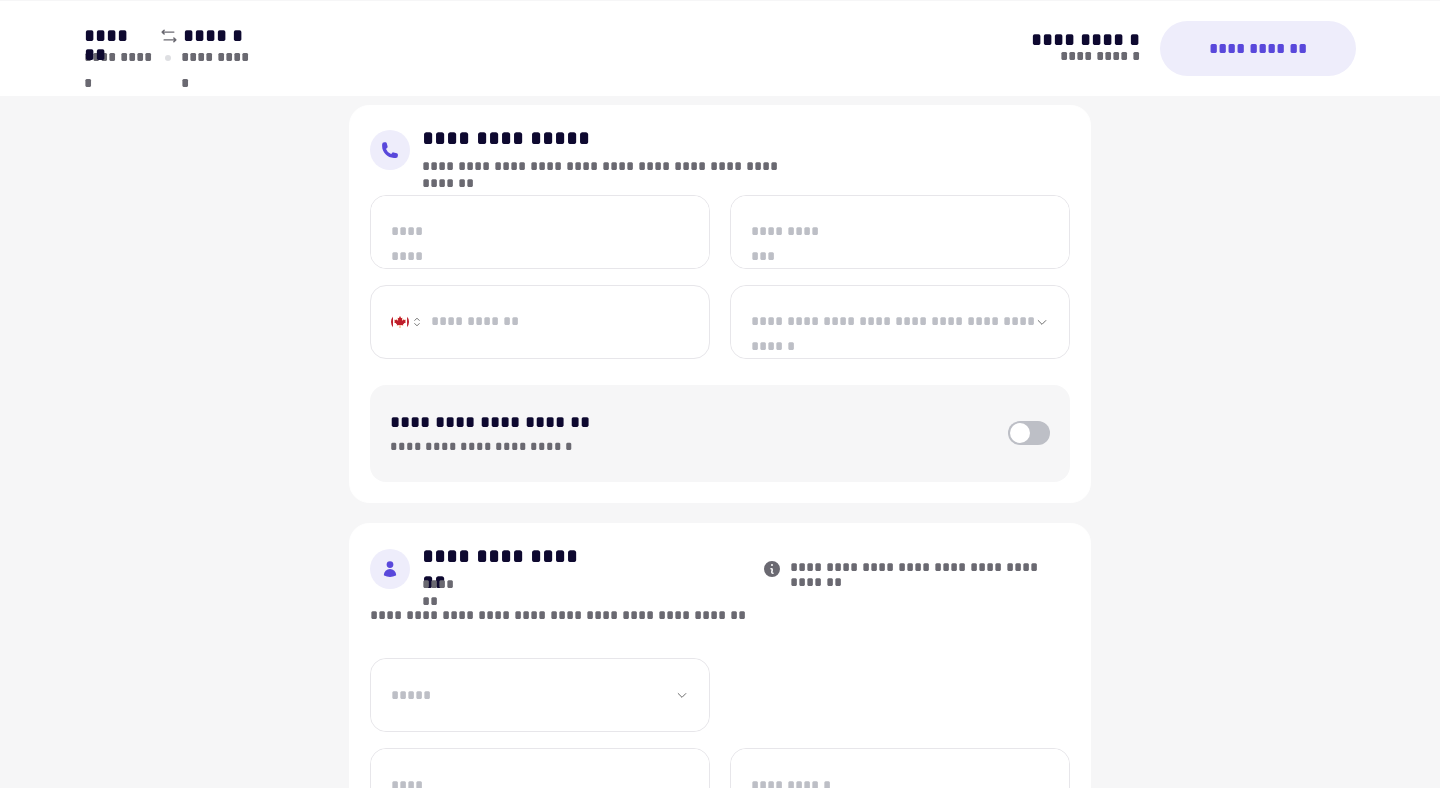 click on "*********" at bounding box center [540, 232] 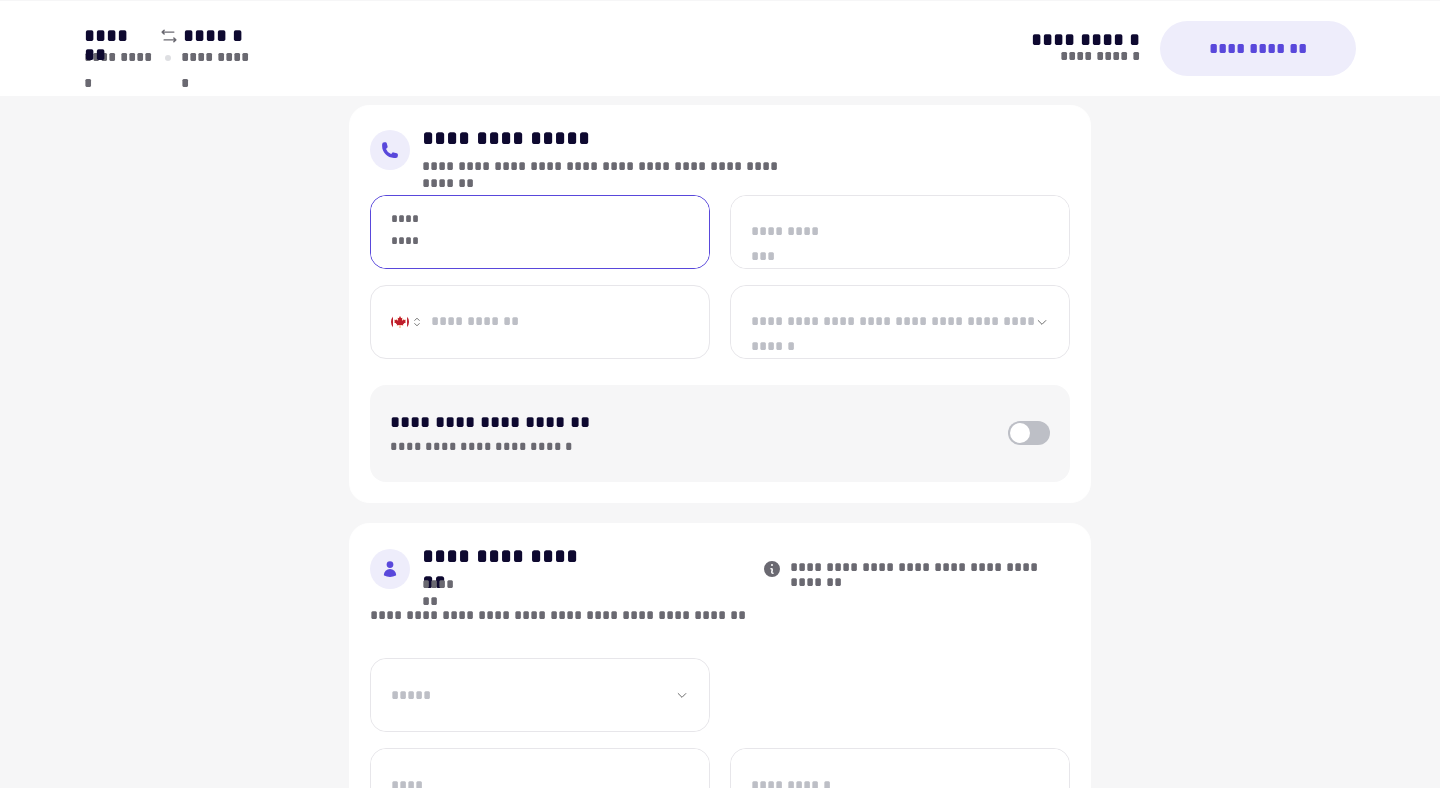 type on "**********" 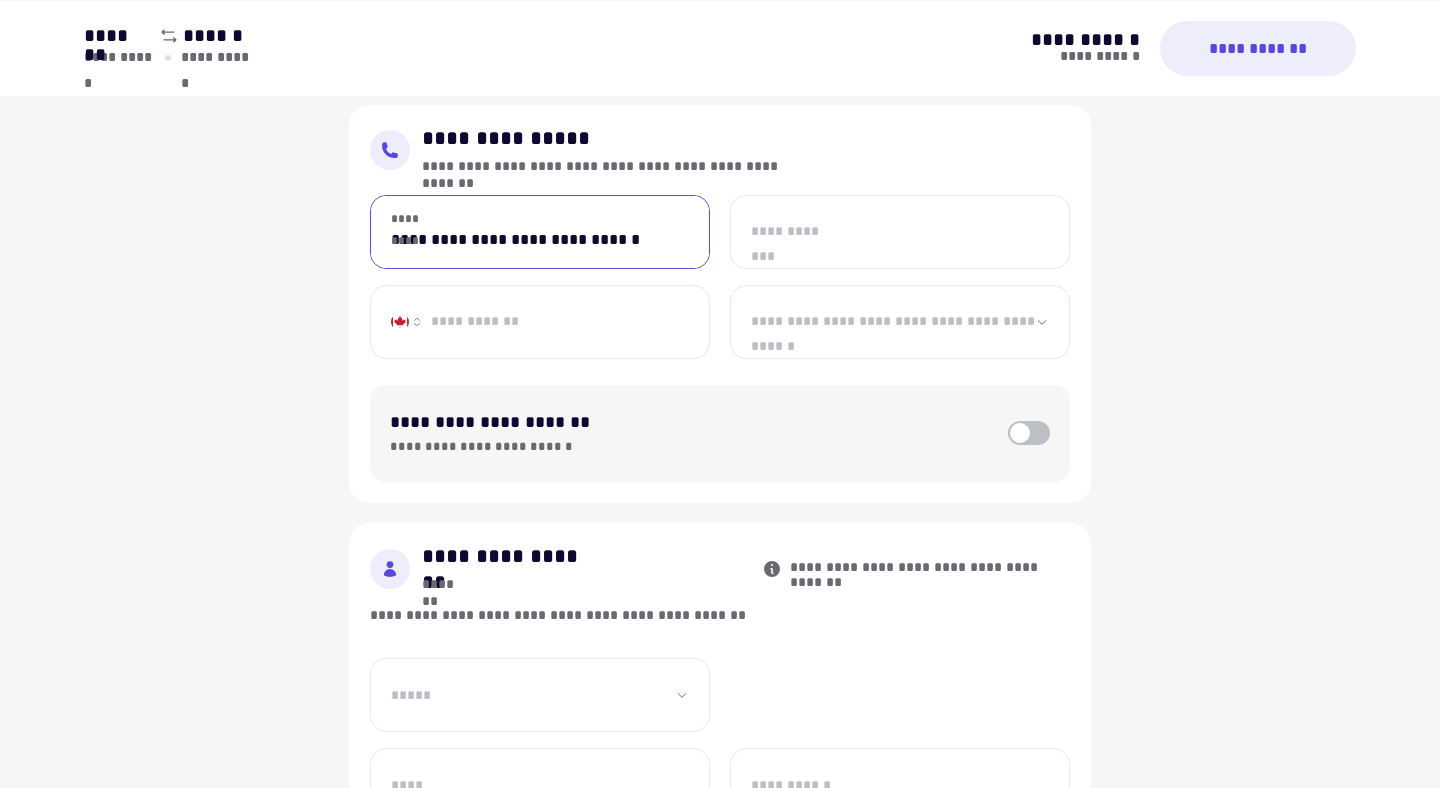 type on "**********" 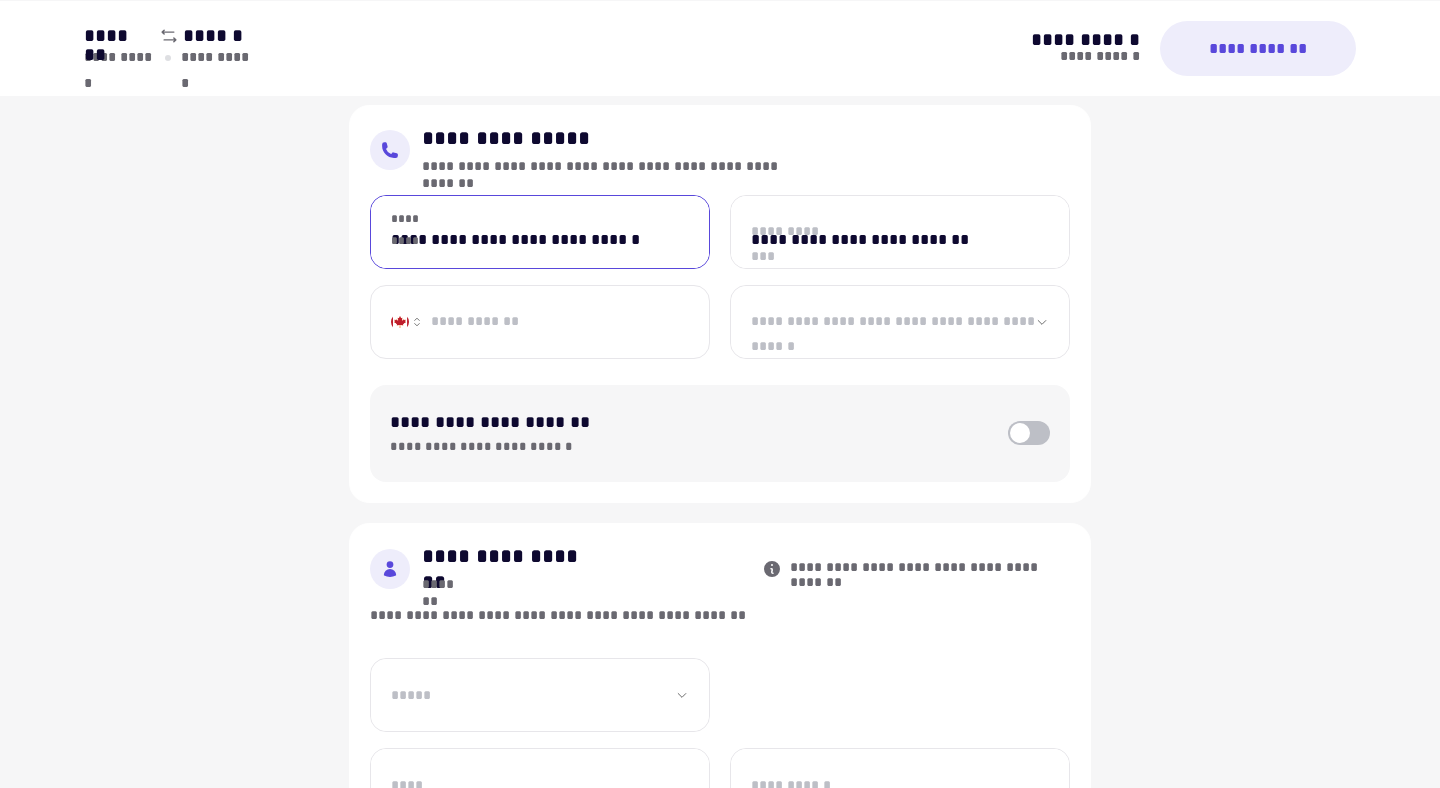 type on "**********" 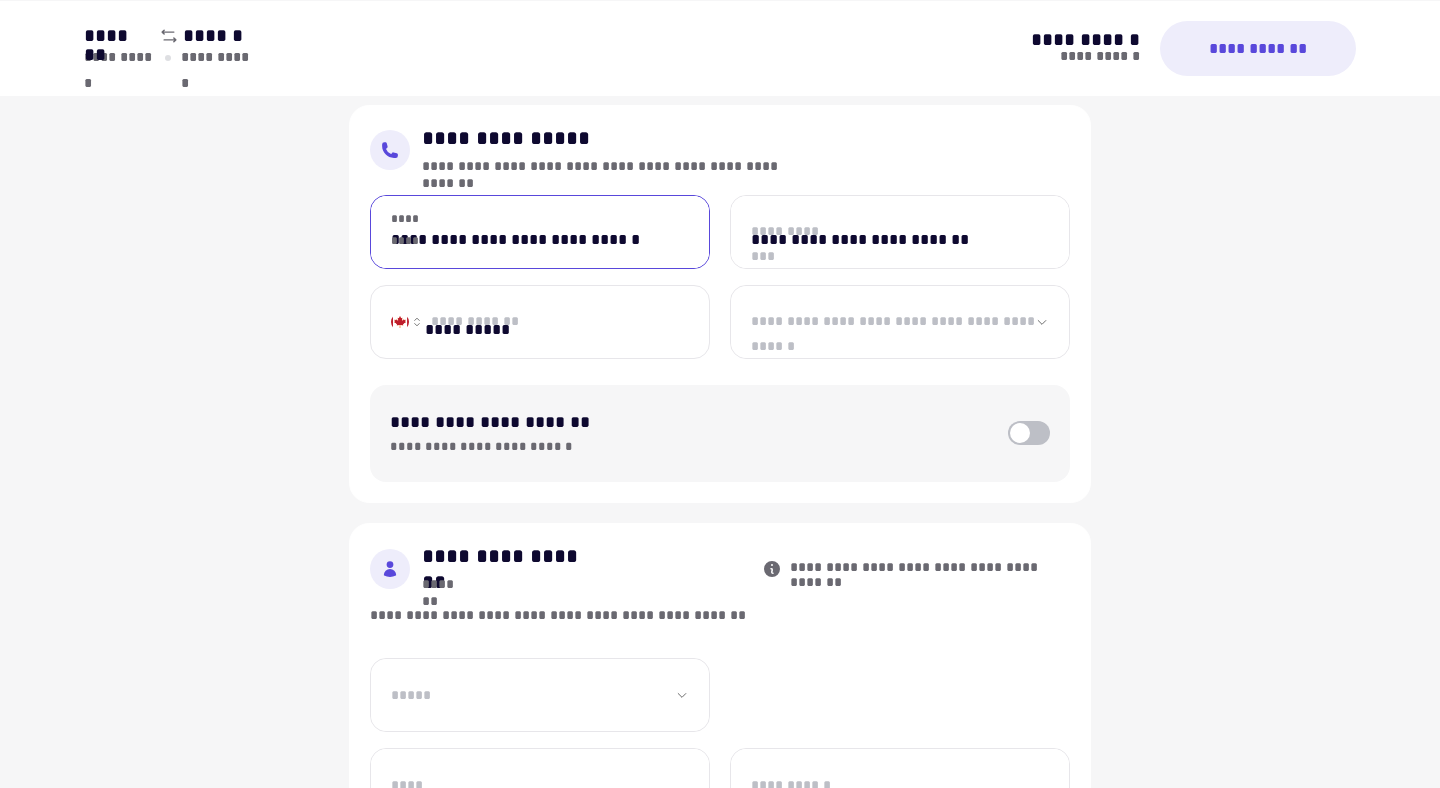 select on "*******" 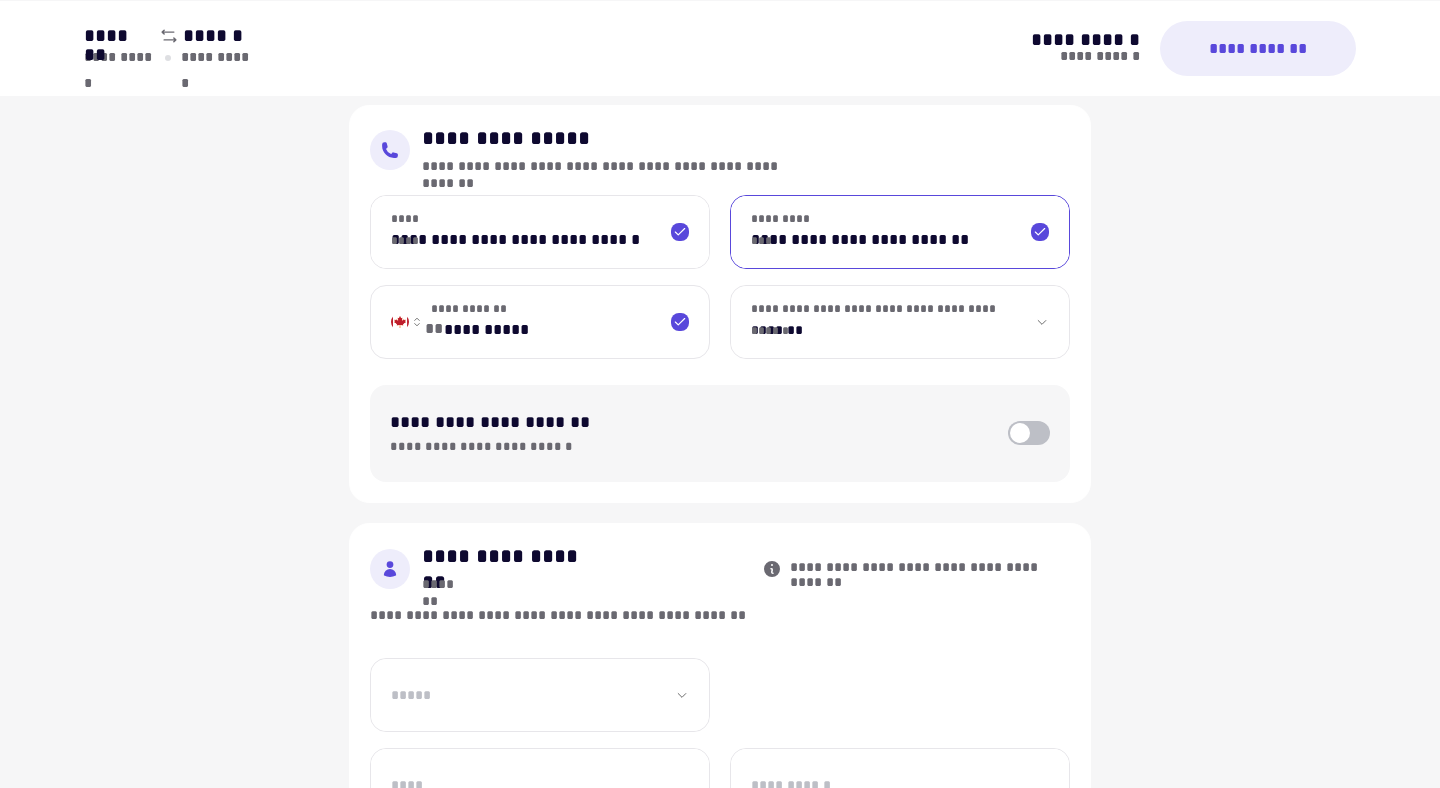 drag, startPoint x: 873, startPoint y: 242, endPoint x: 733, endPoint y: 228, distance: 140.69826 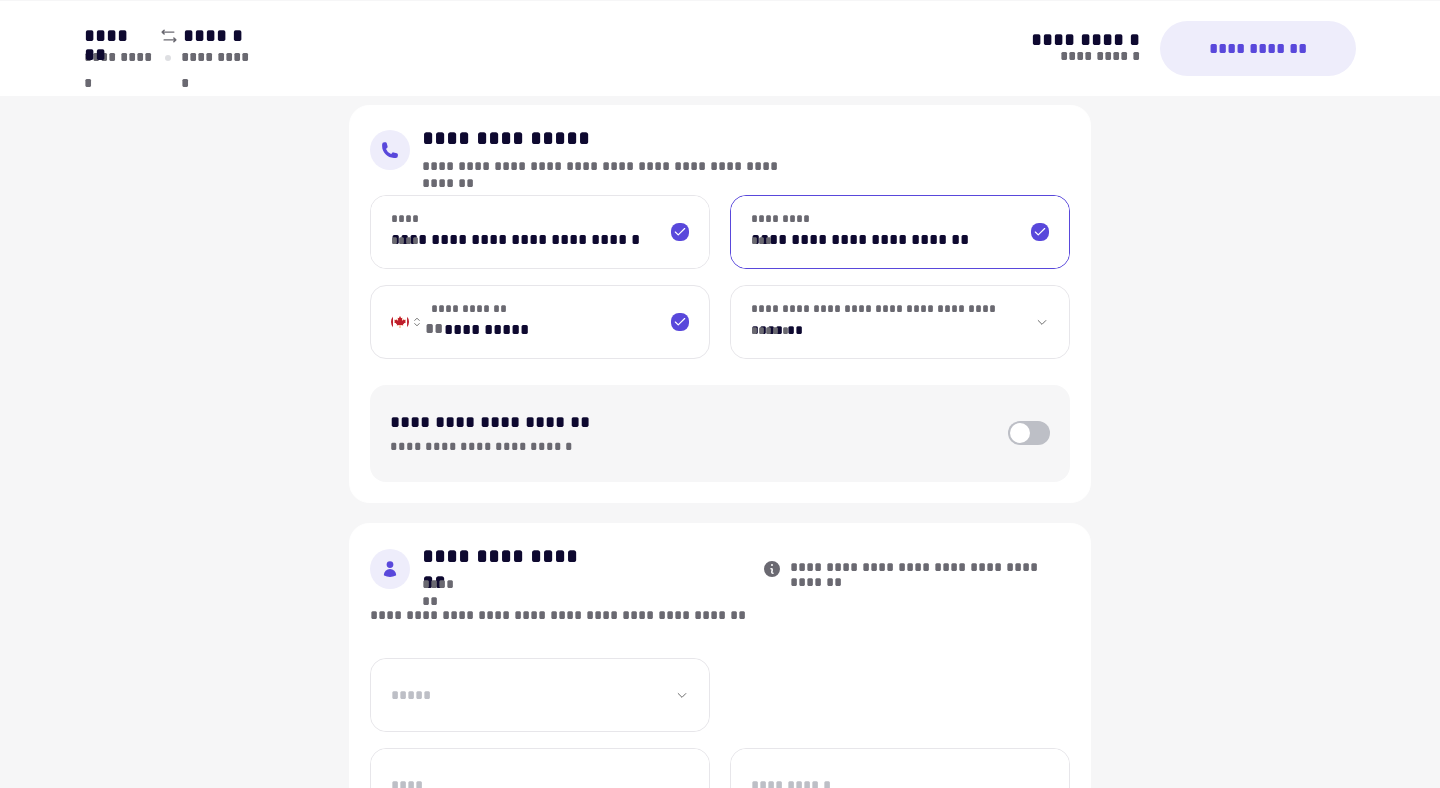 click on "**********" at bounding box center (900, 232) 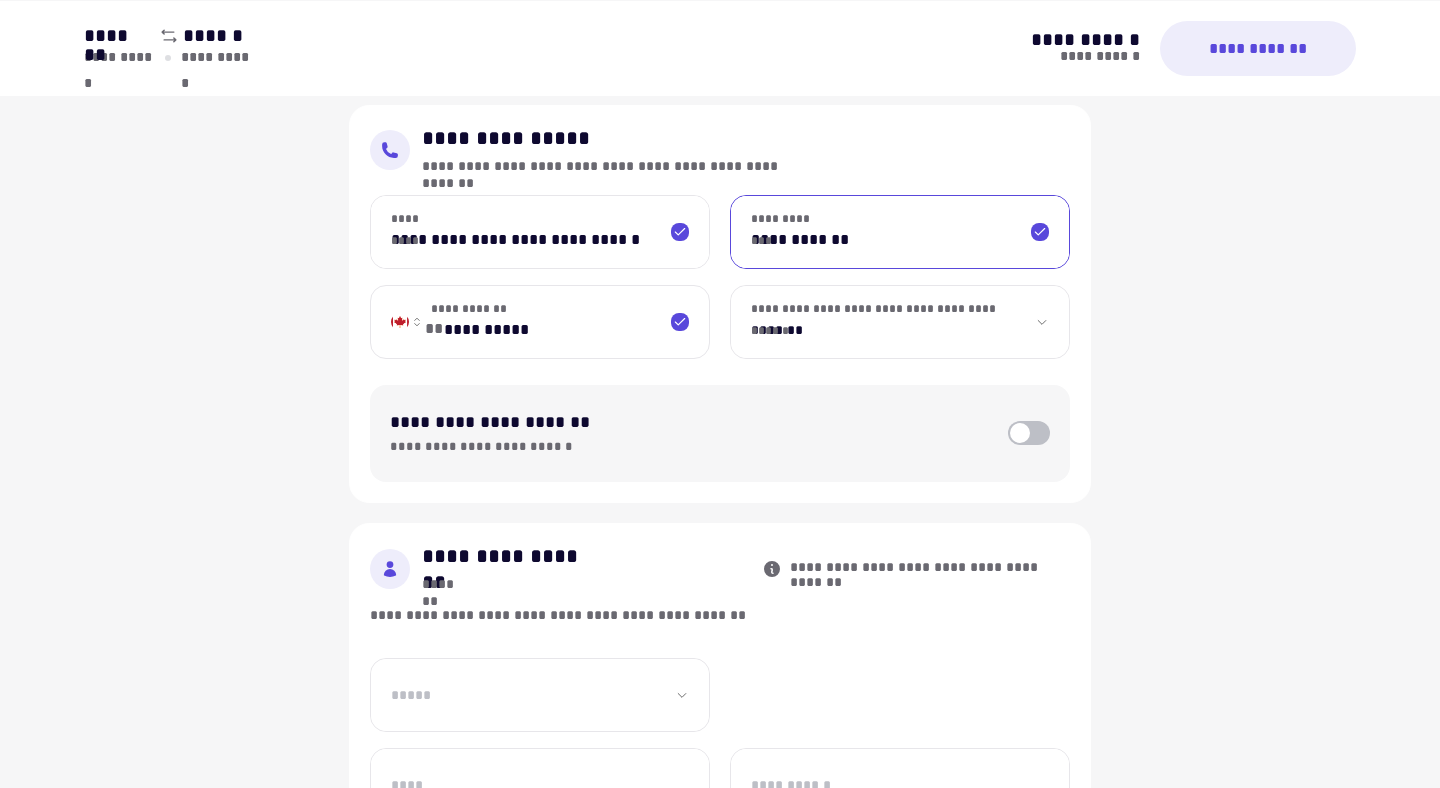 type on "**********" 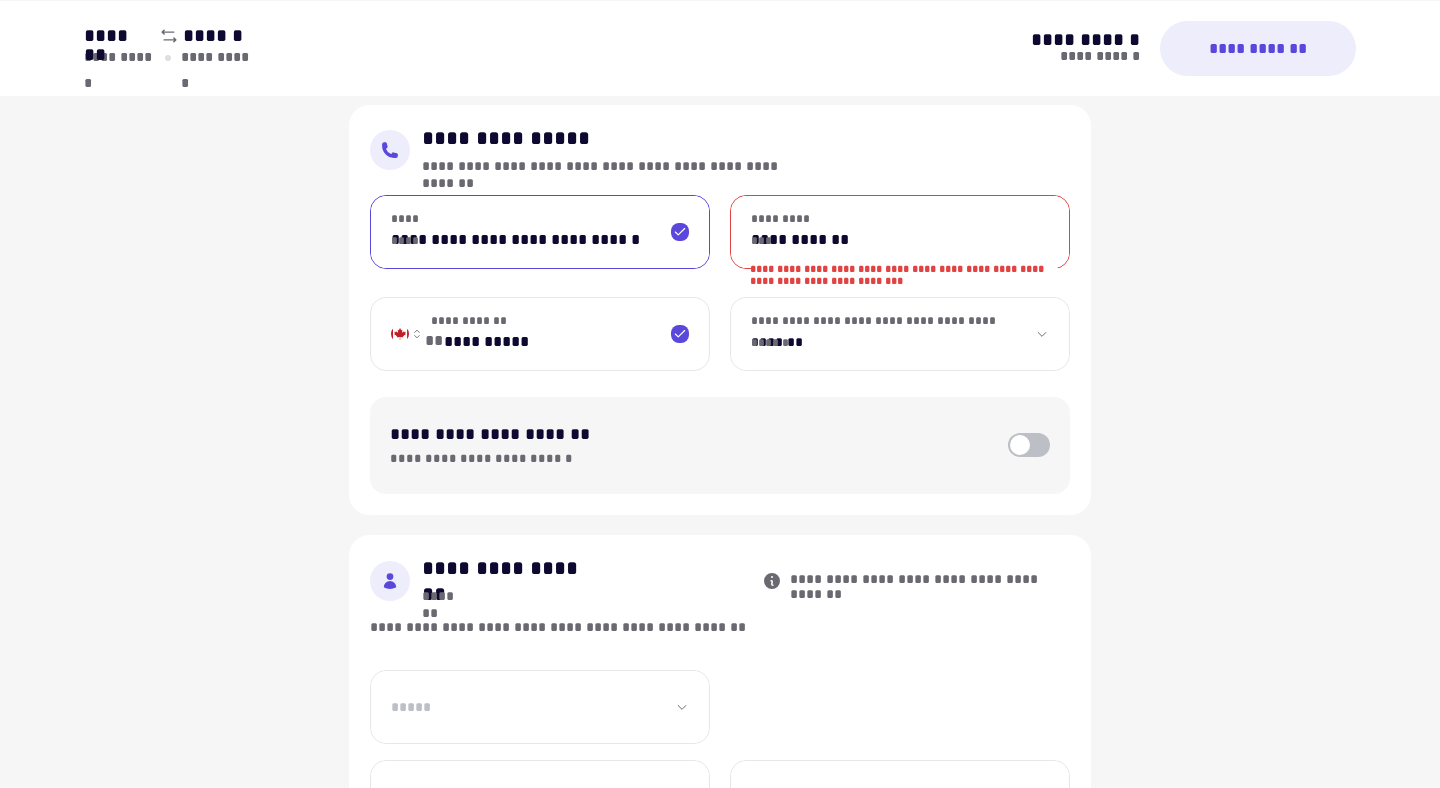 drag, startPoint x: 578, startPoint y: 240, endPoint x: 507, endPoint y: 236, distance: 71.11259 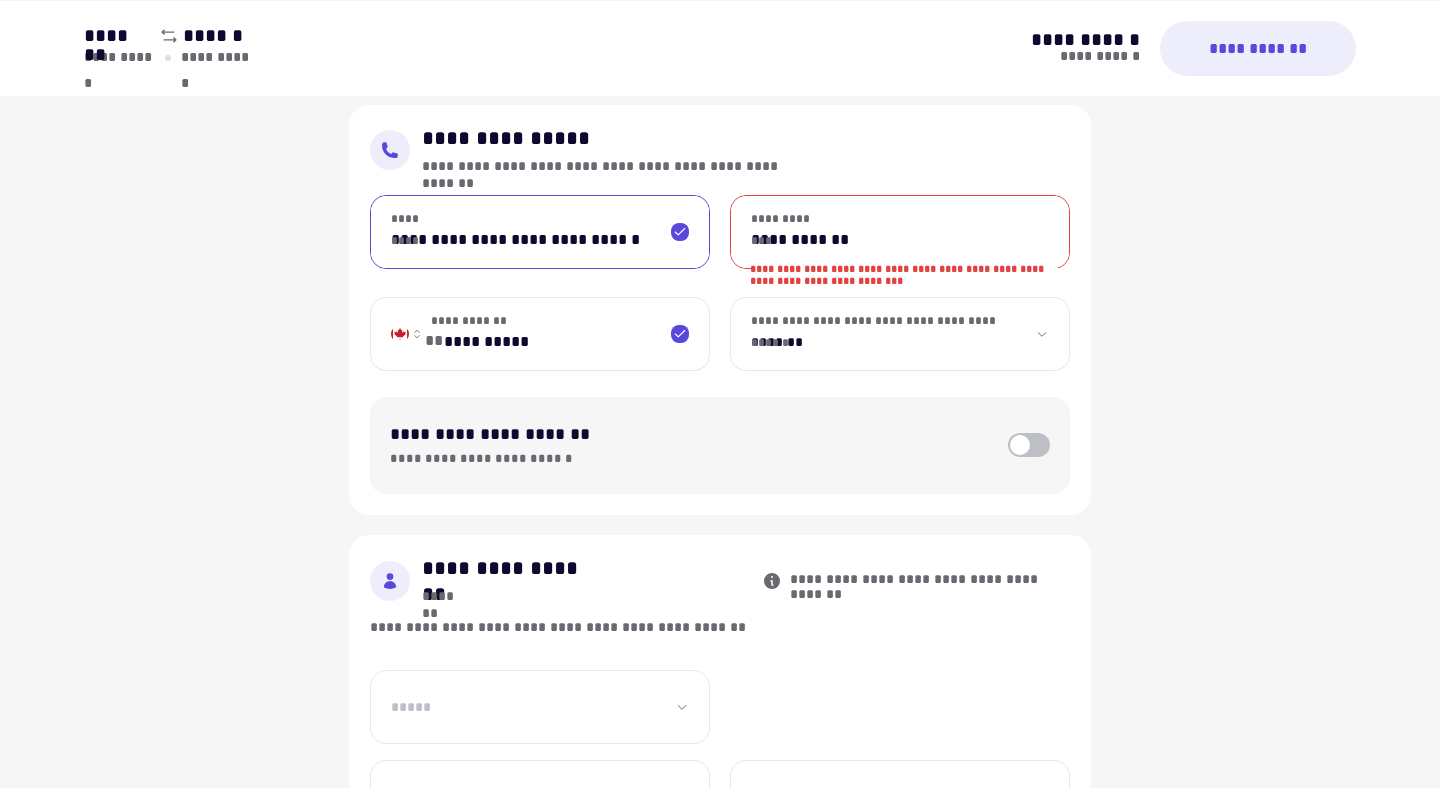 click on "**********" at bounding box center (540, 232) 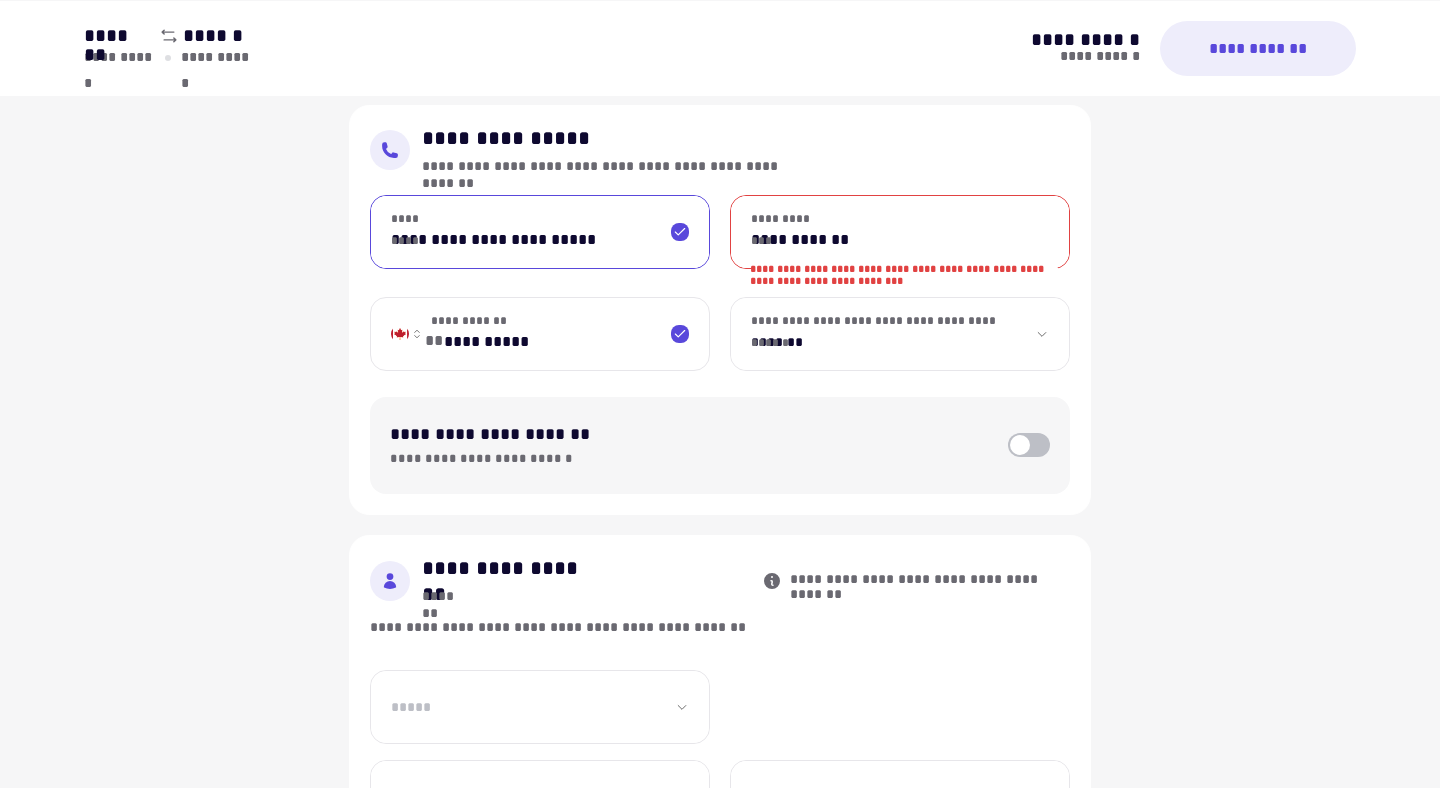 type on "**********" 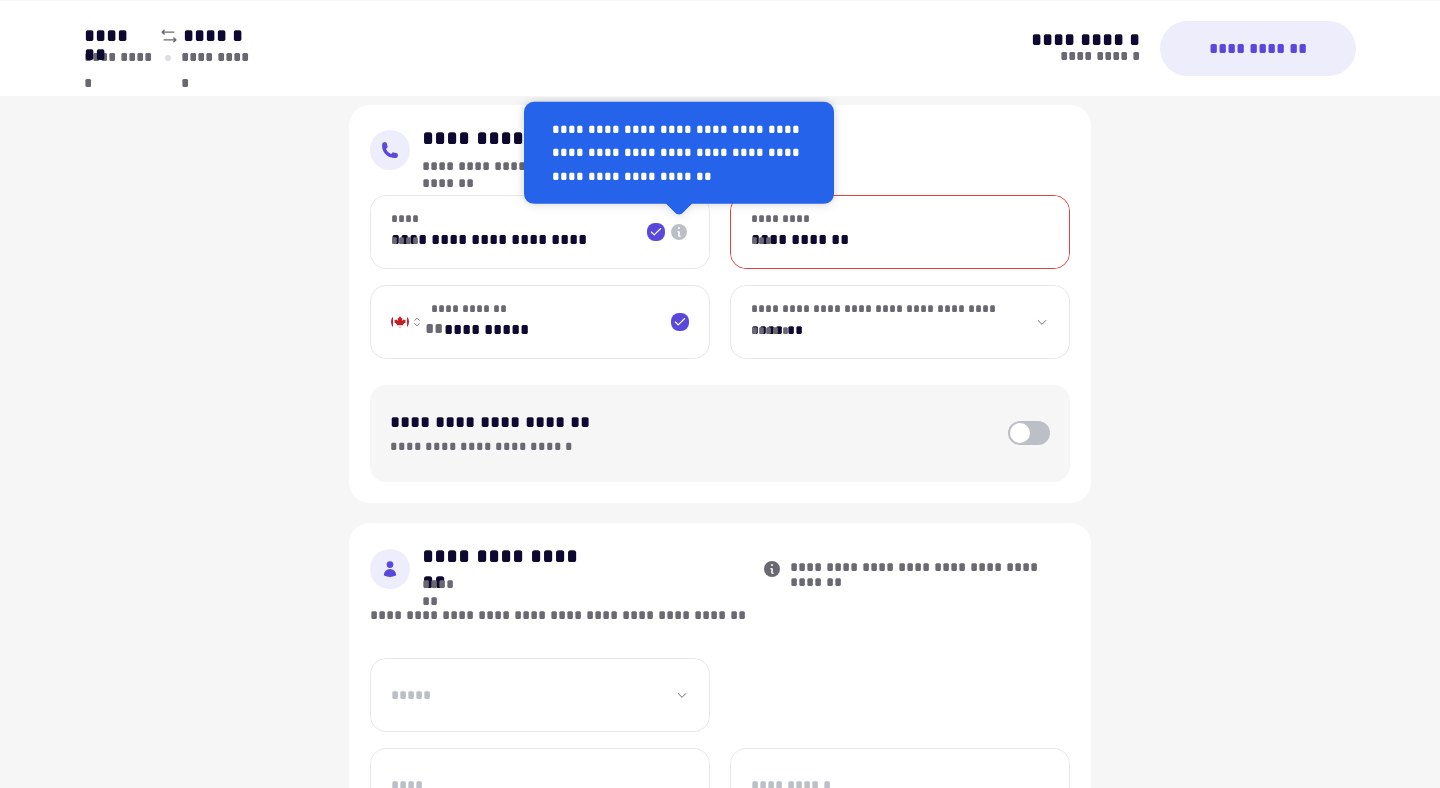drag, startPoint x: 911, startPoint y: 242, endPoint x: 737, endPoint y: 233, distance: 174.2326 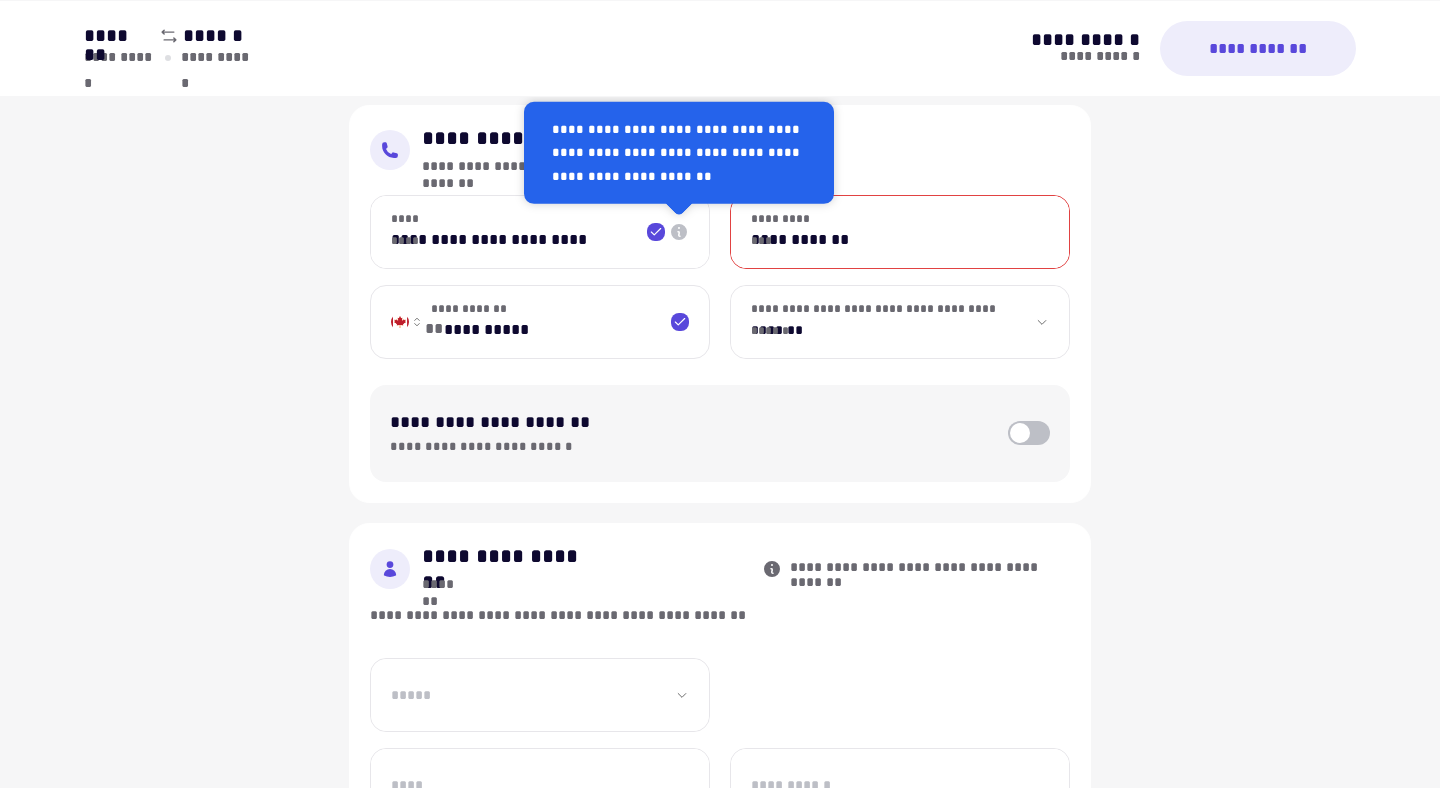 click on "**********" at bounding box center [900, 232] 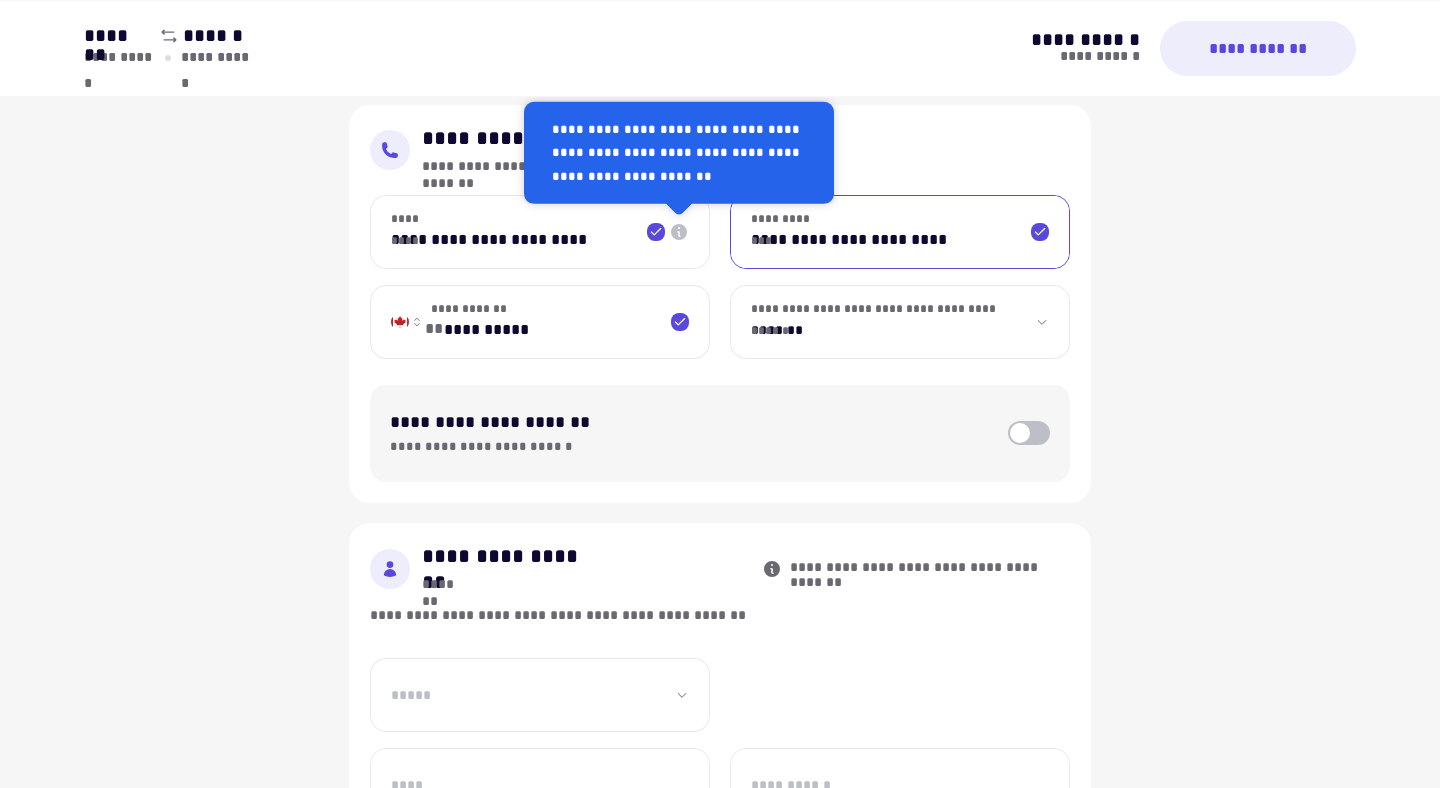 type on "**********" 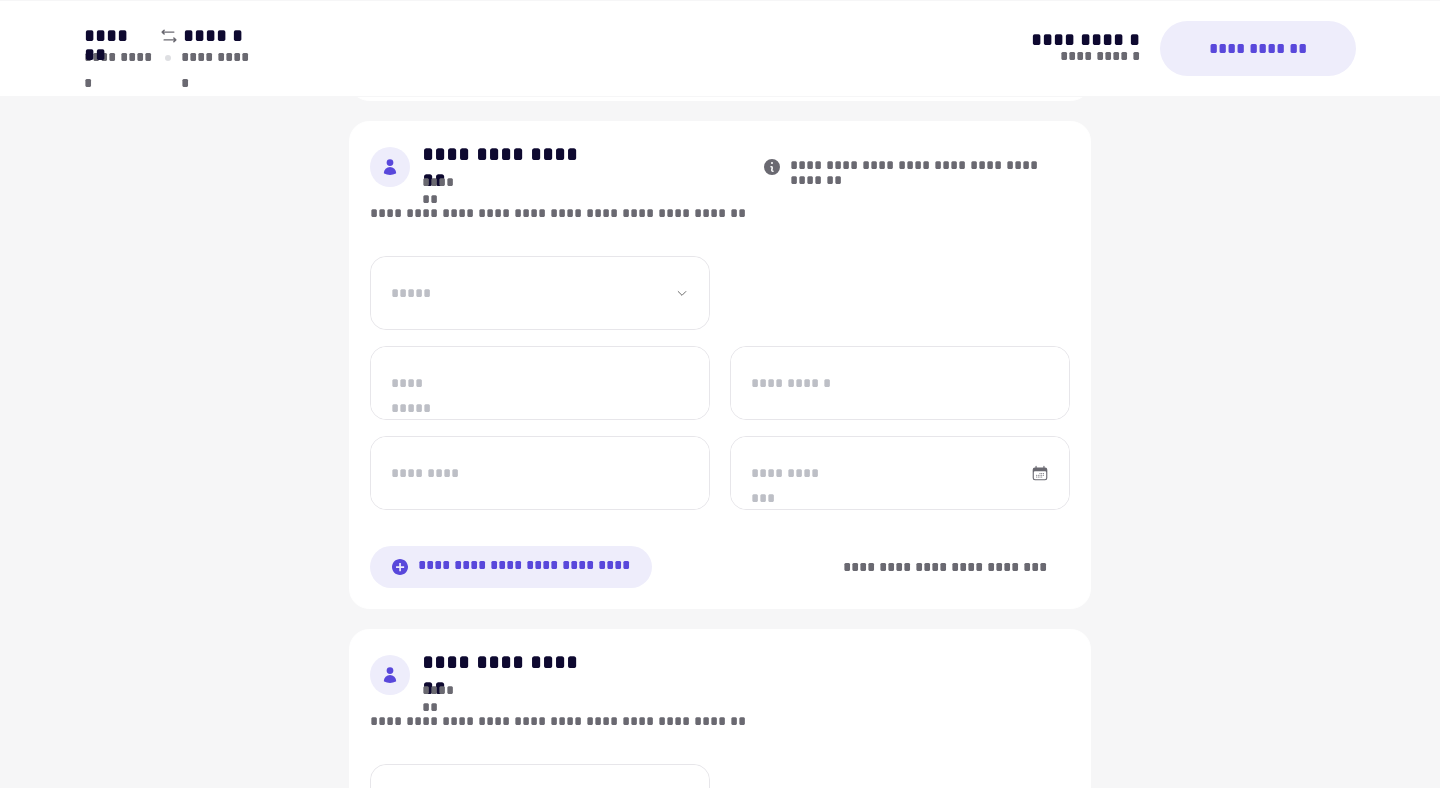 scroll, scrollTop: 927, scrollLeft: 0, axis: vertical 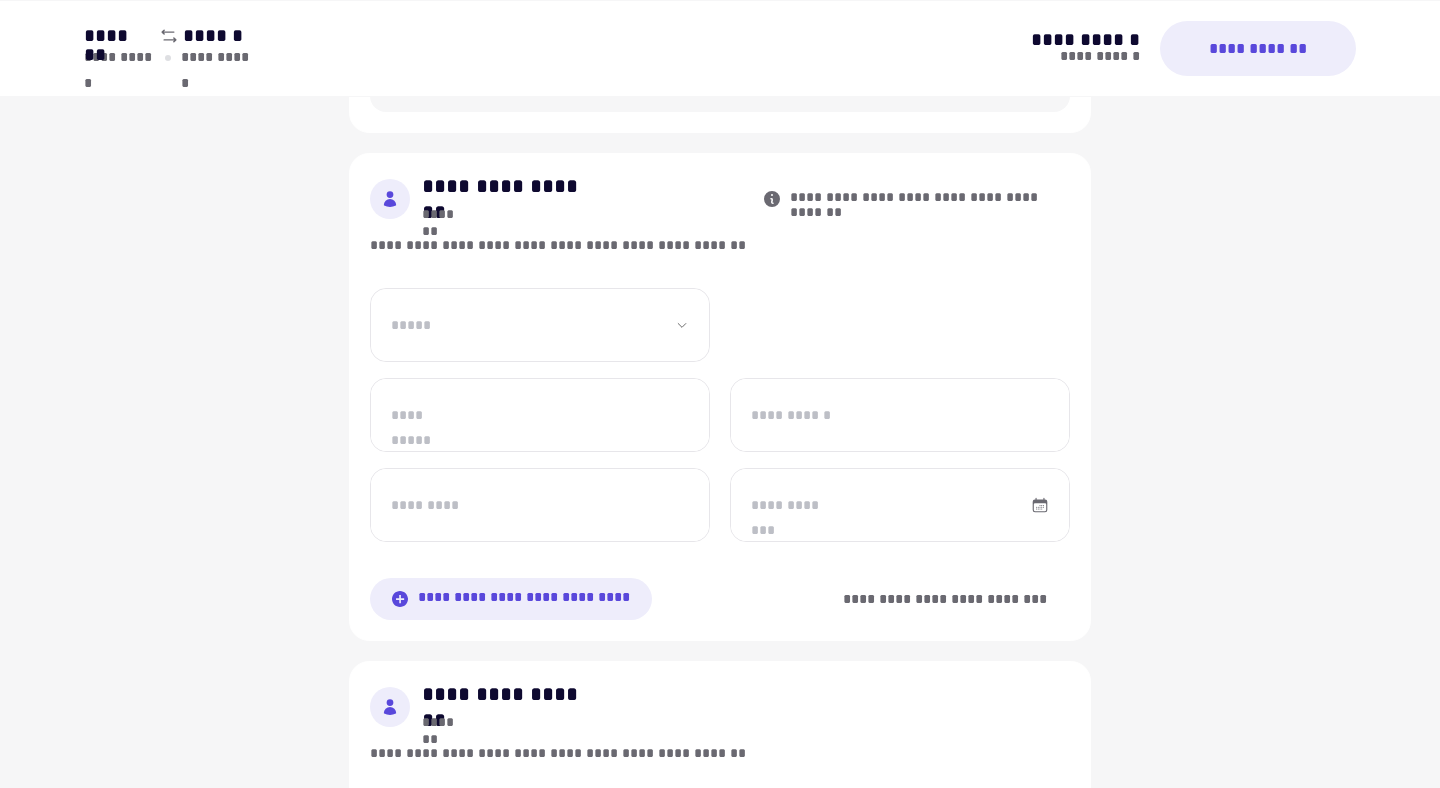 click on "**********" at bounding box center [540, 325] 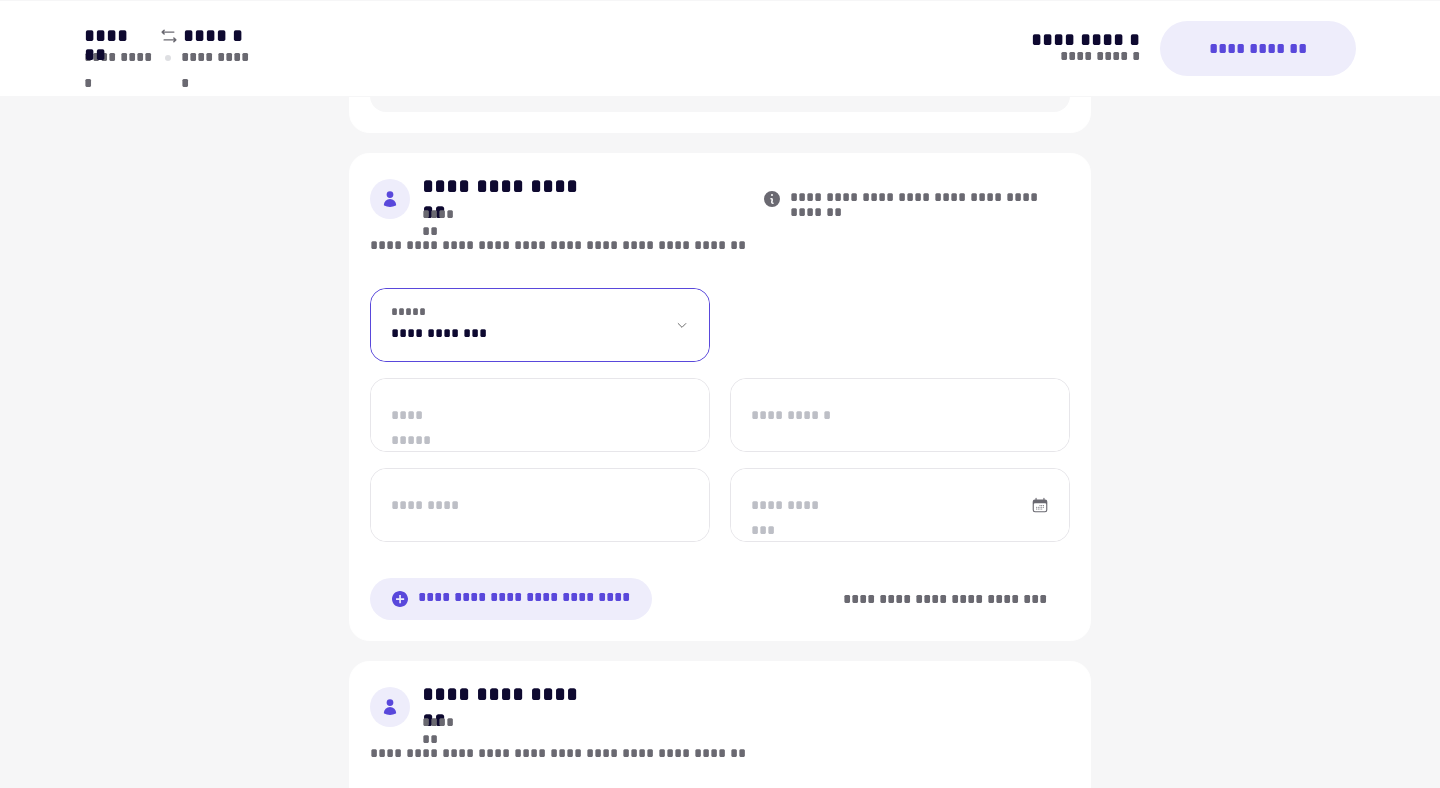 select on "***" 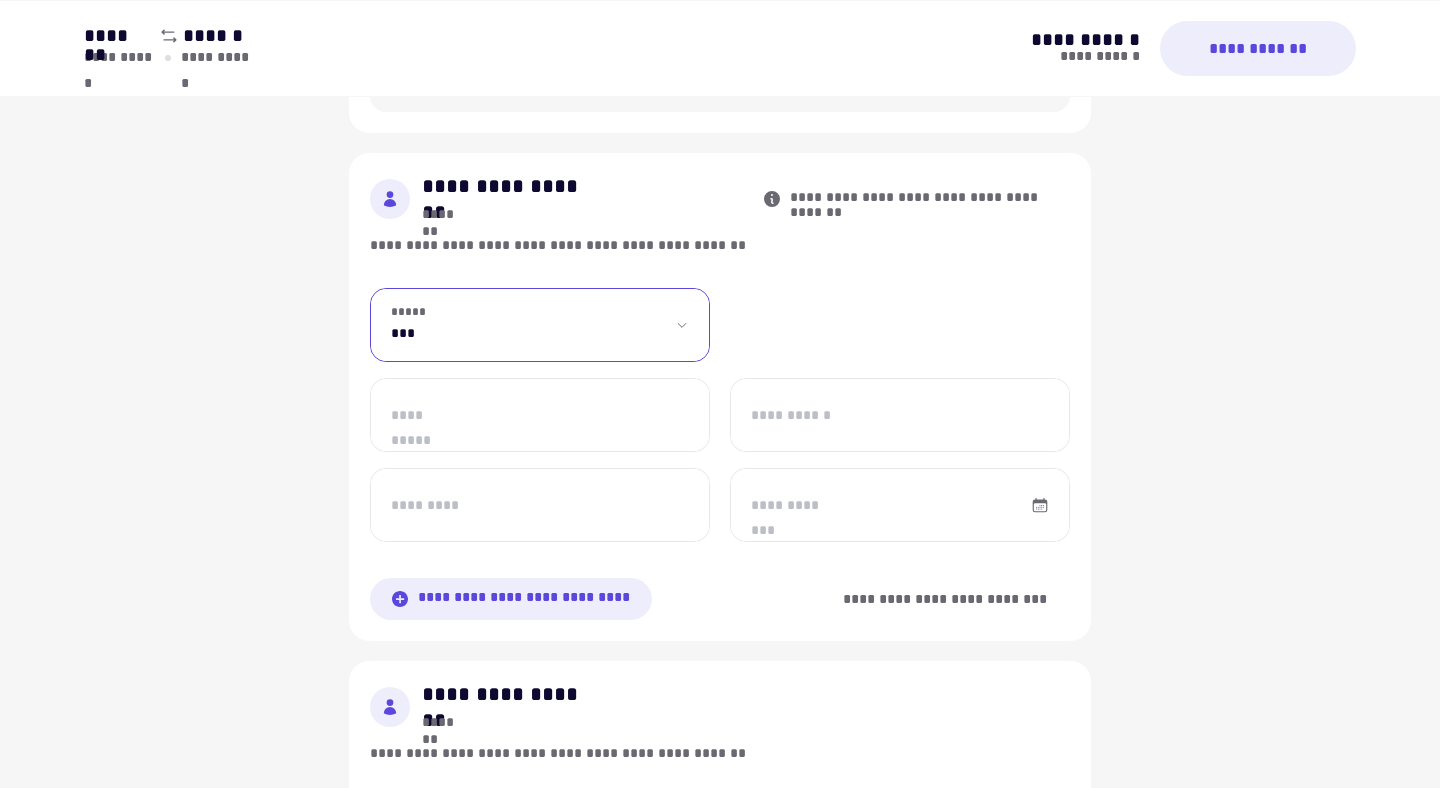 click on "**********" at bounding box center [540, 415] 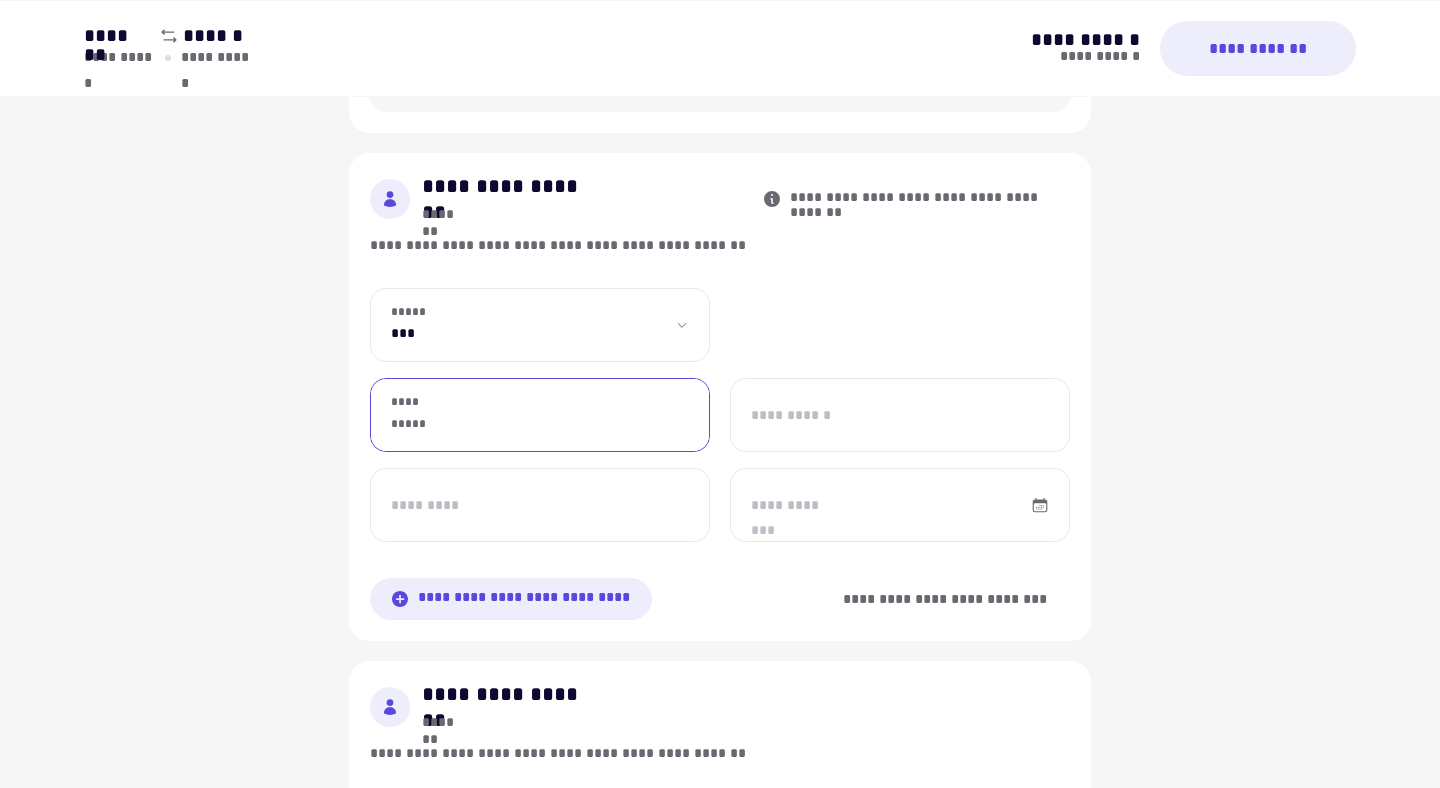 type on "**********" 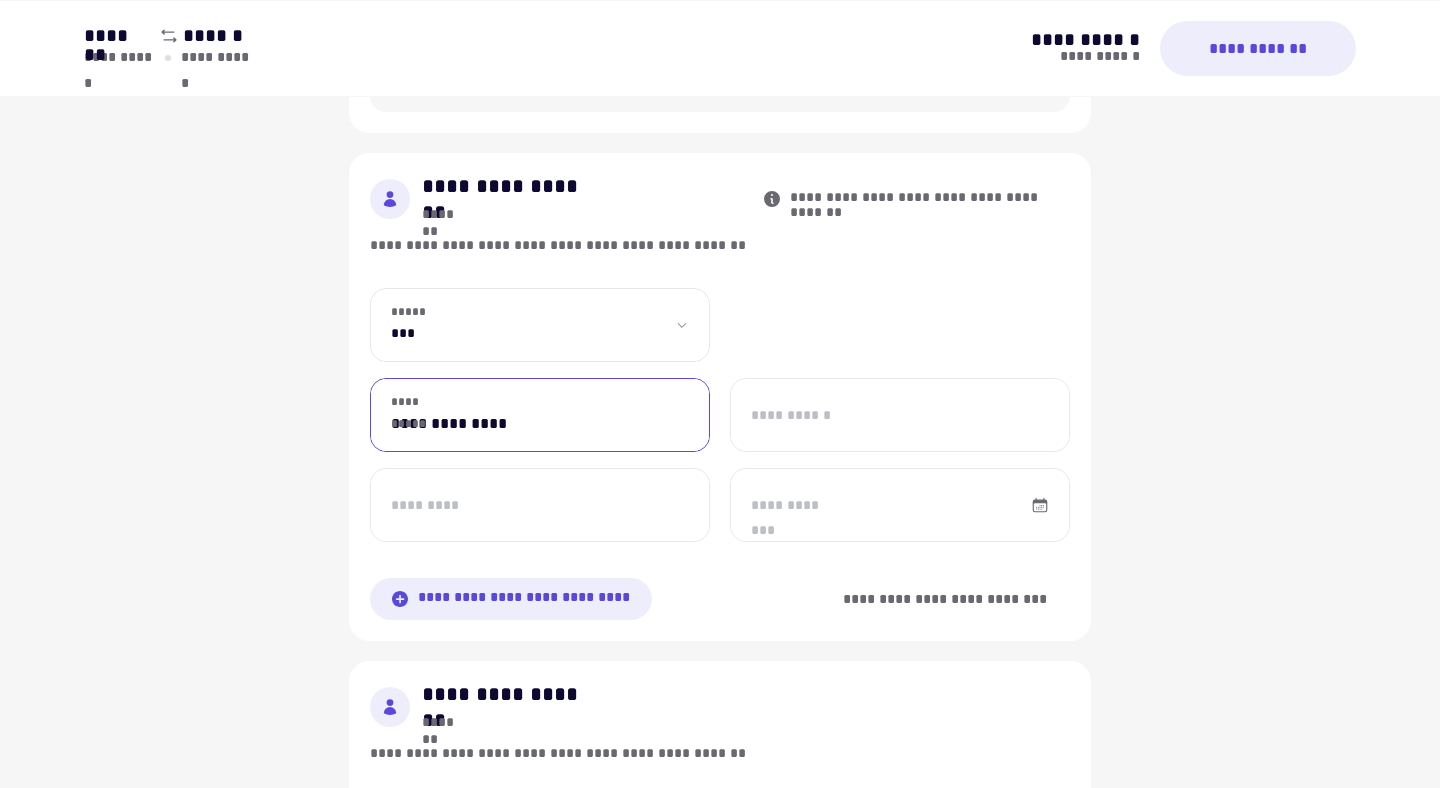 type on "********" 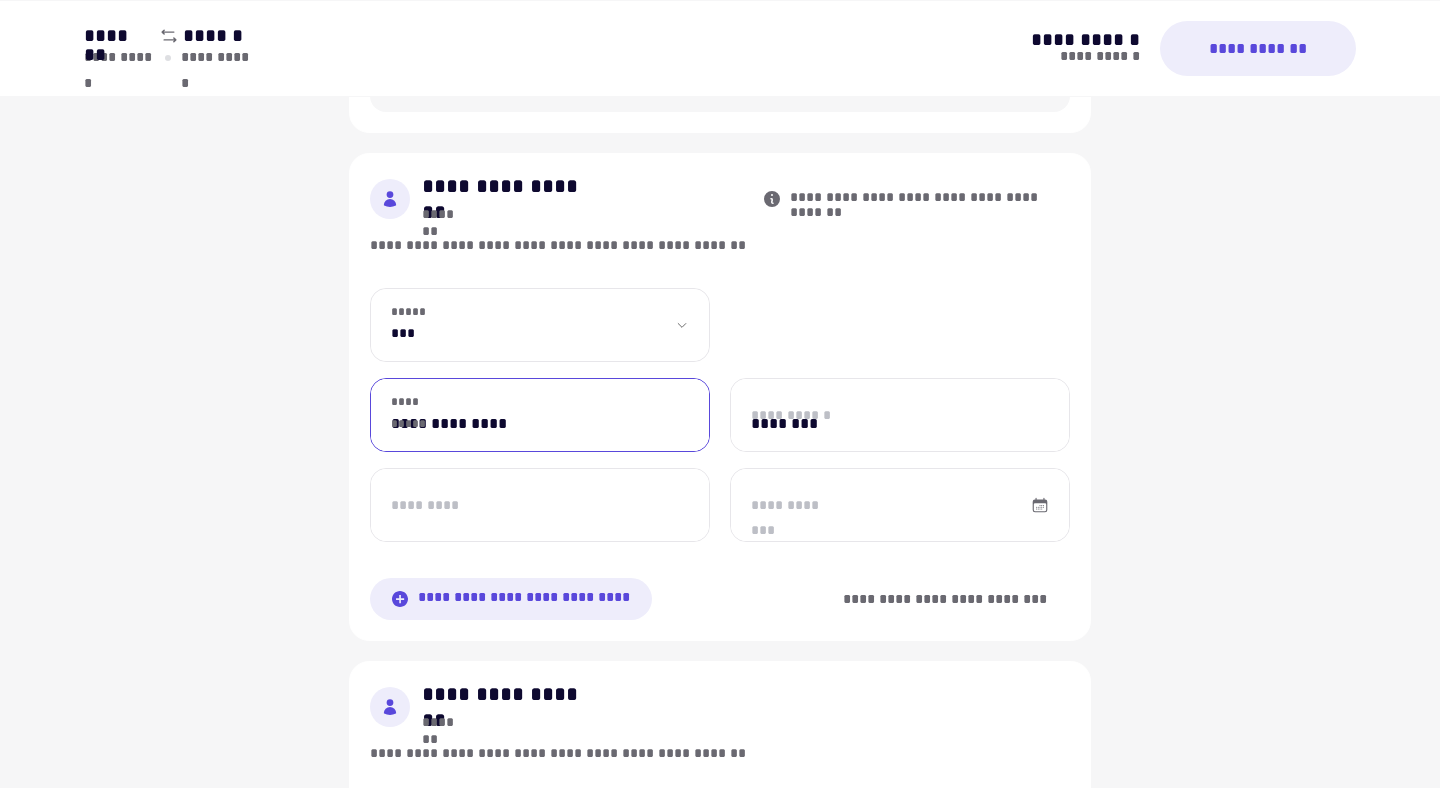 type on "*******" 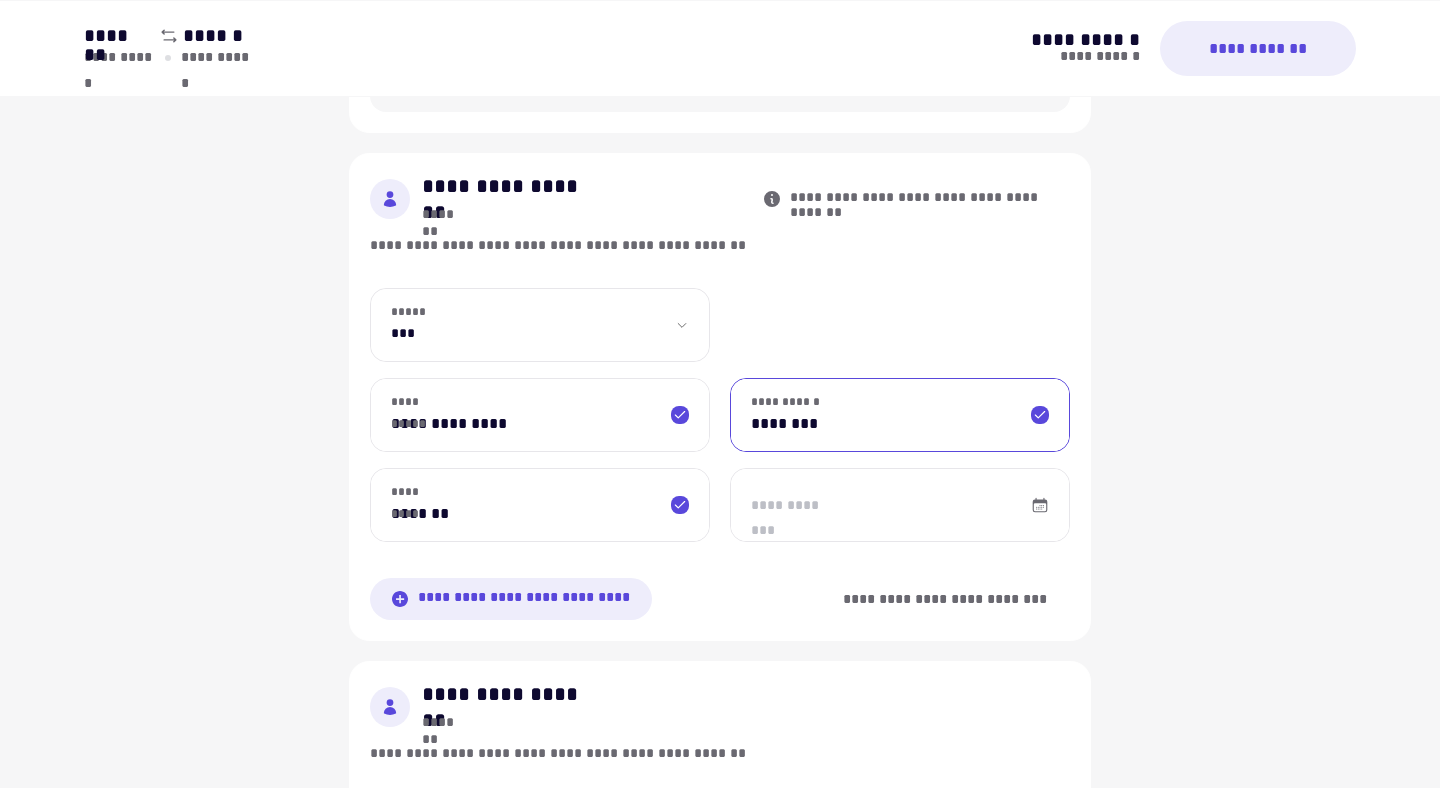 drag, startPoint x: 820, startPoint y: 426, endPoint x: 730, endPoint y: 411, distance: 91.24144 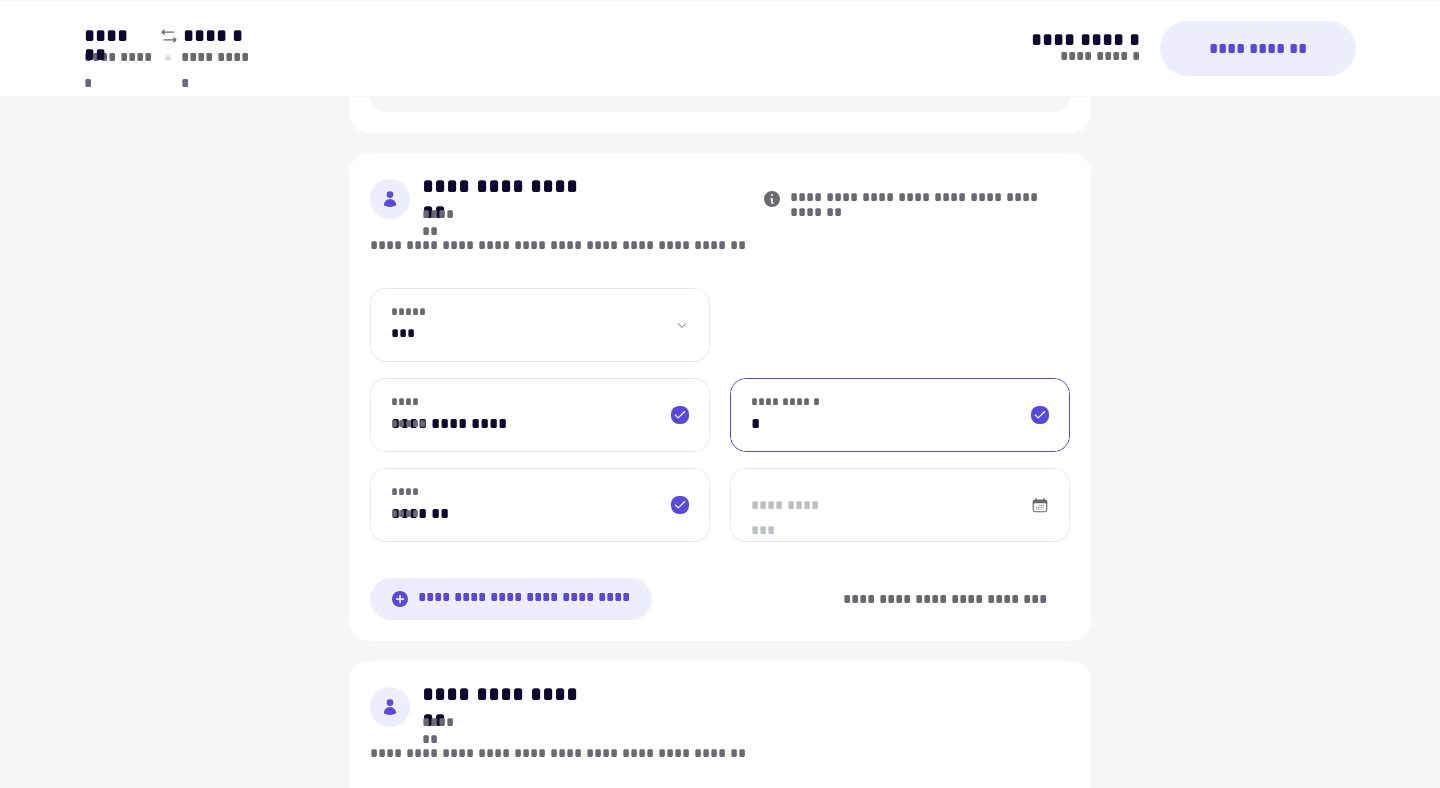 type on "*" 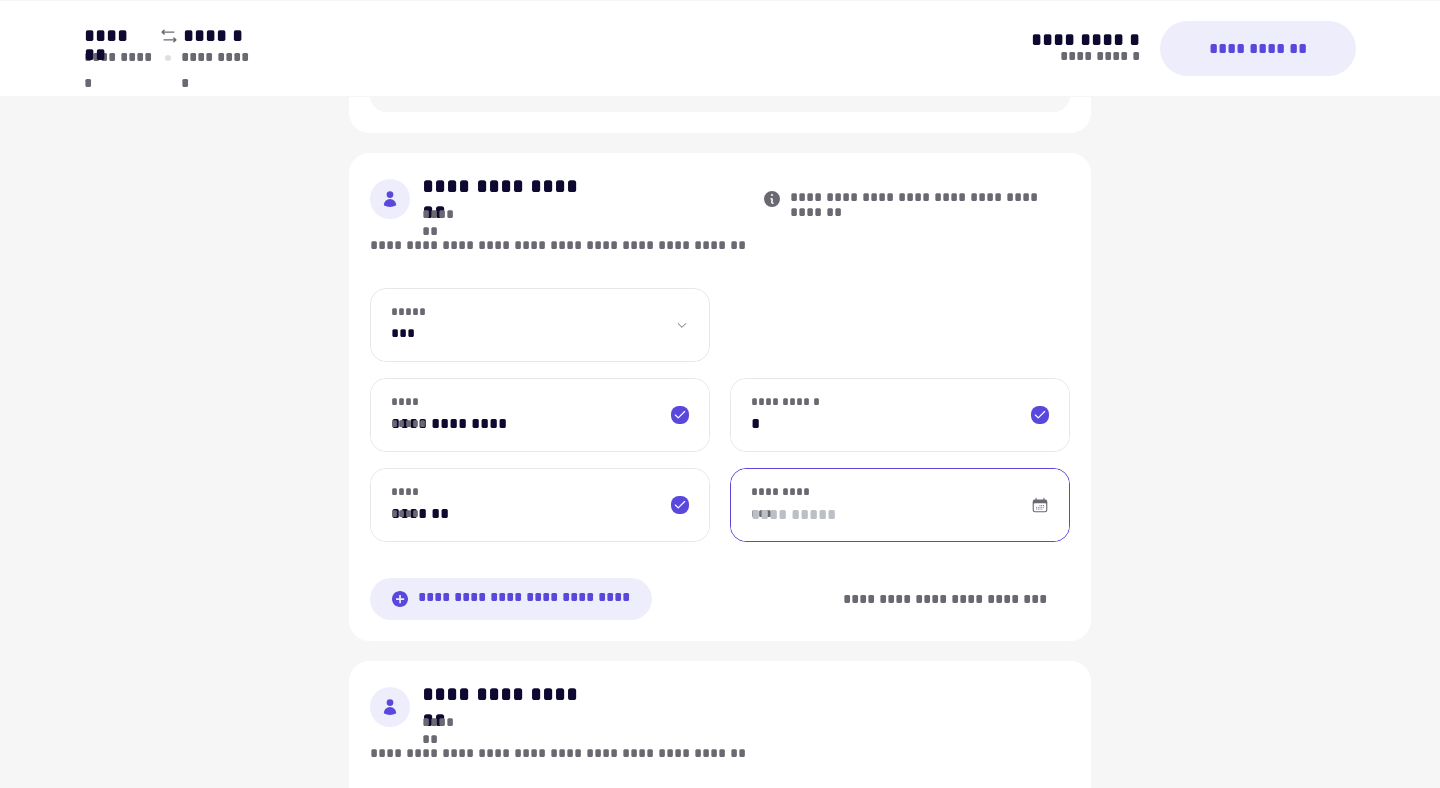 type on "**********" 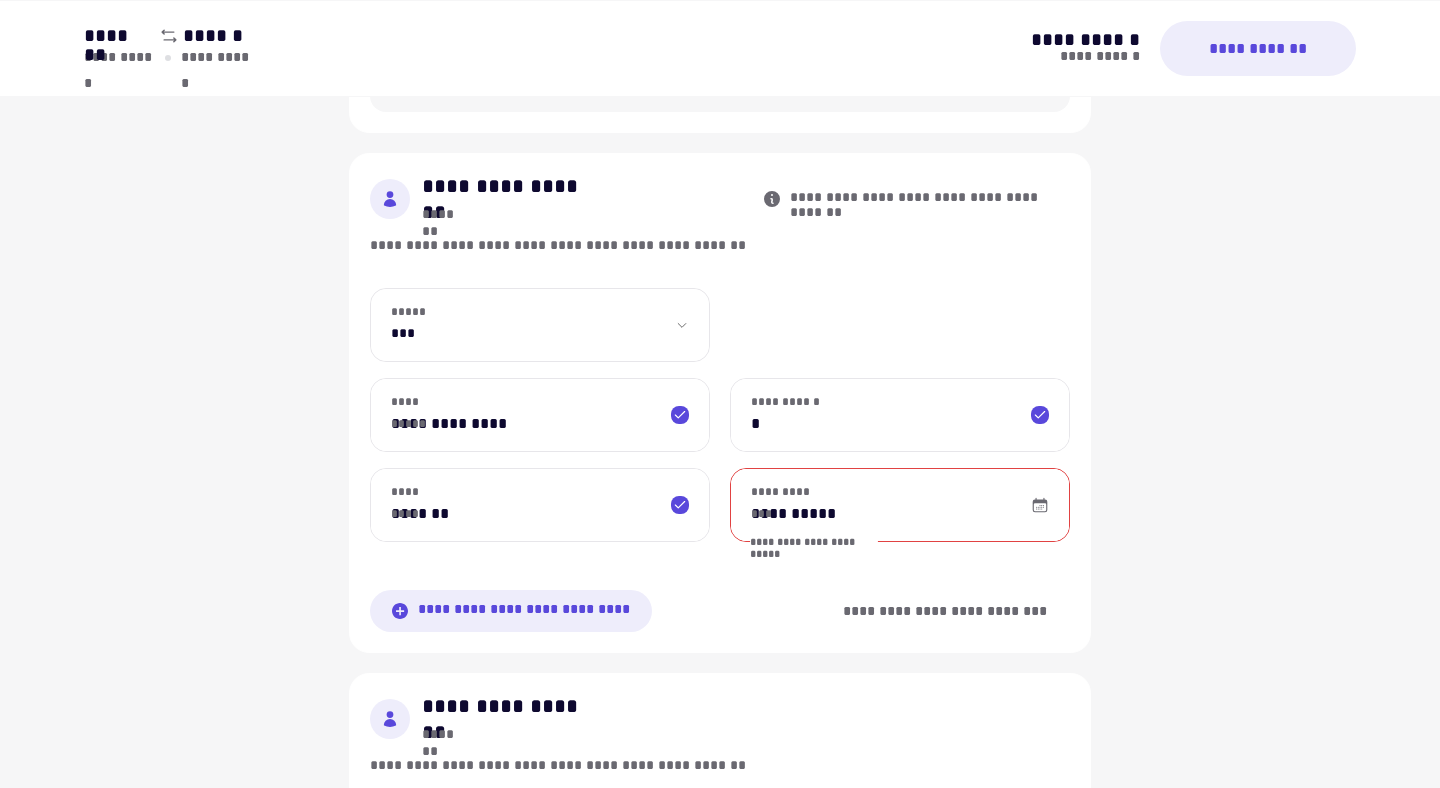drag, startPoint x: 854, startPoint y: 510, endPoint x: 658, endPoint y: 508, distance: 196.01021 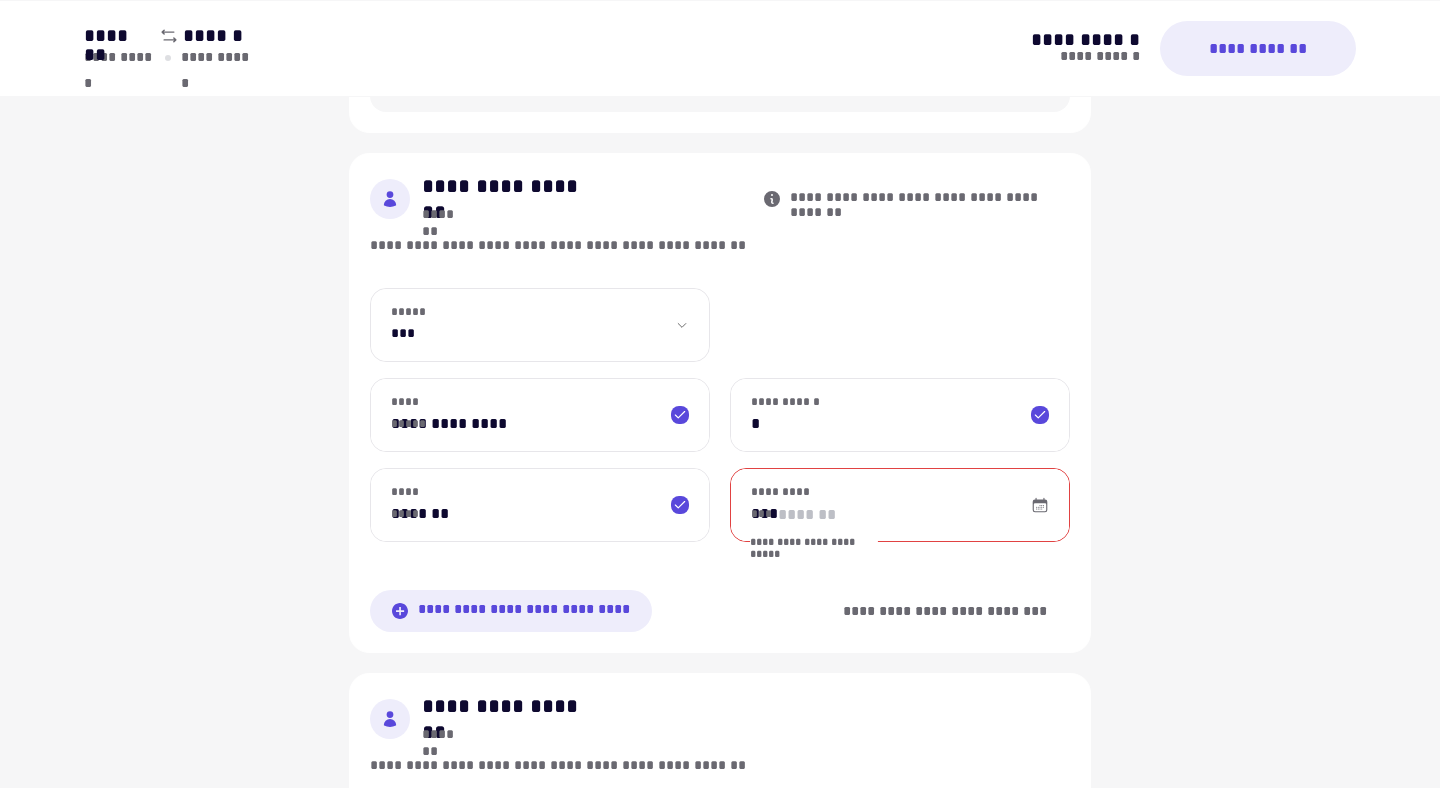 type on "*" 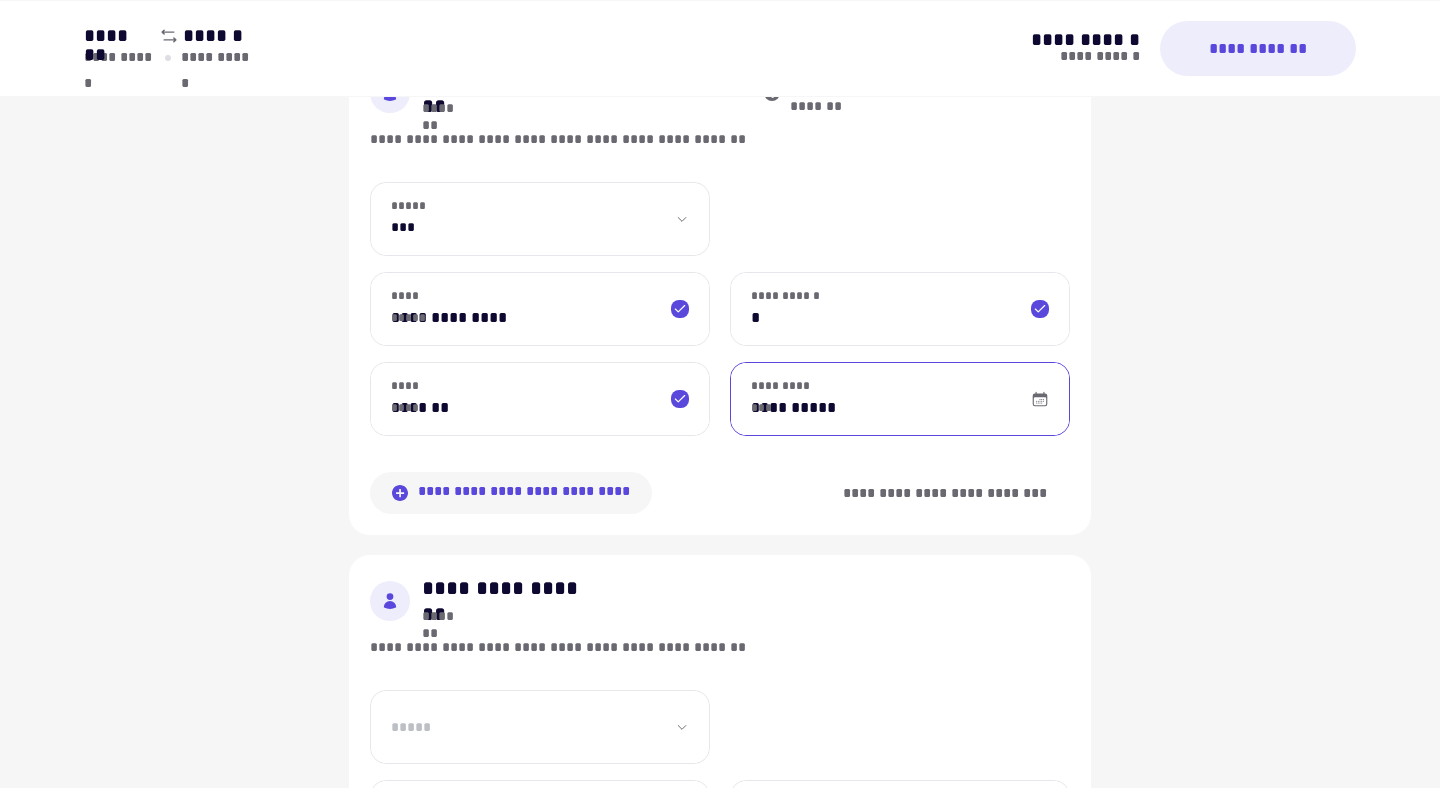 scroll, scrollTop: 1091, scrollLeft: 0, axis: vertical 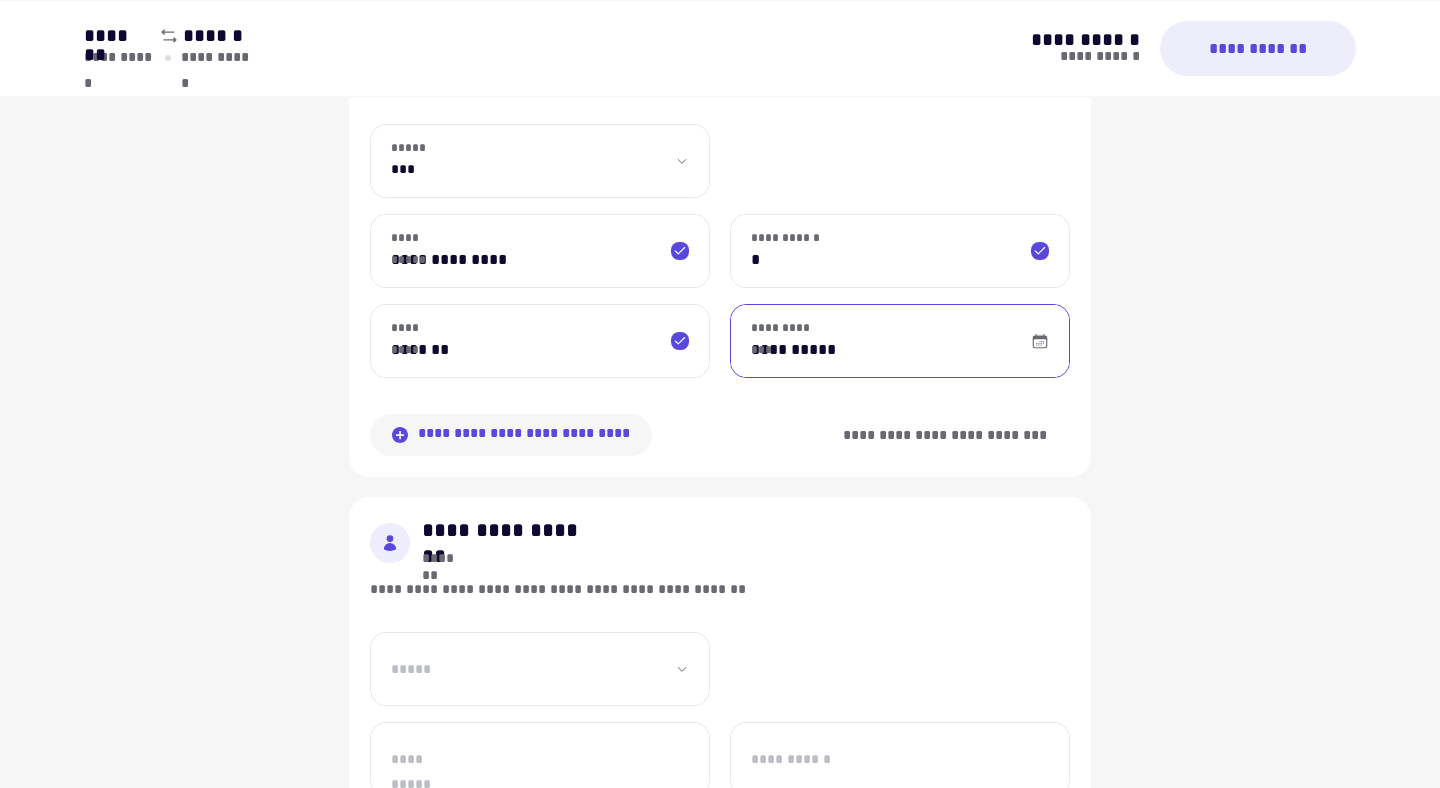 type on "**********" 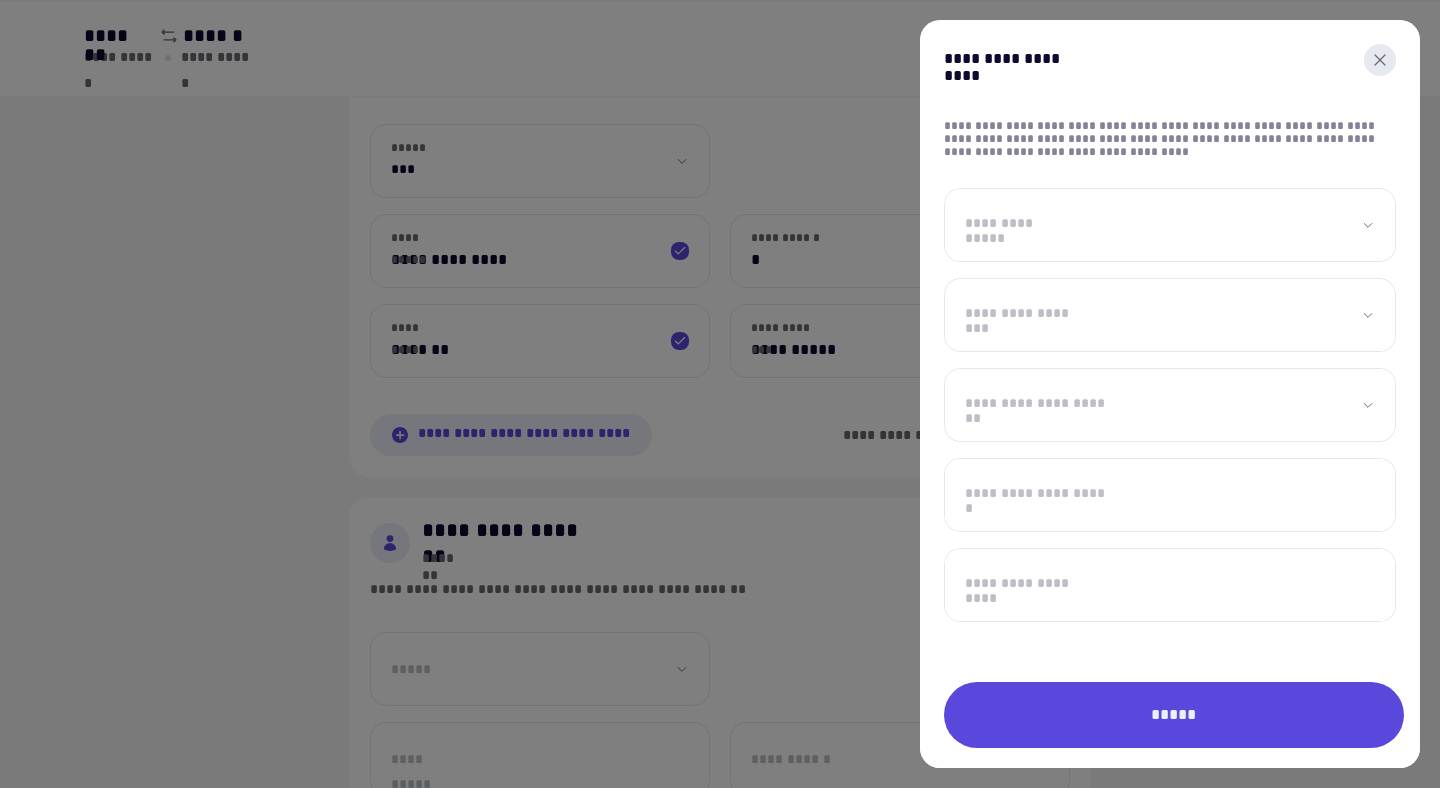 click 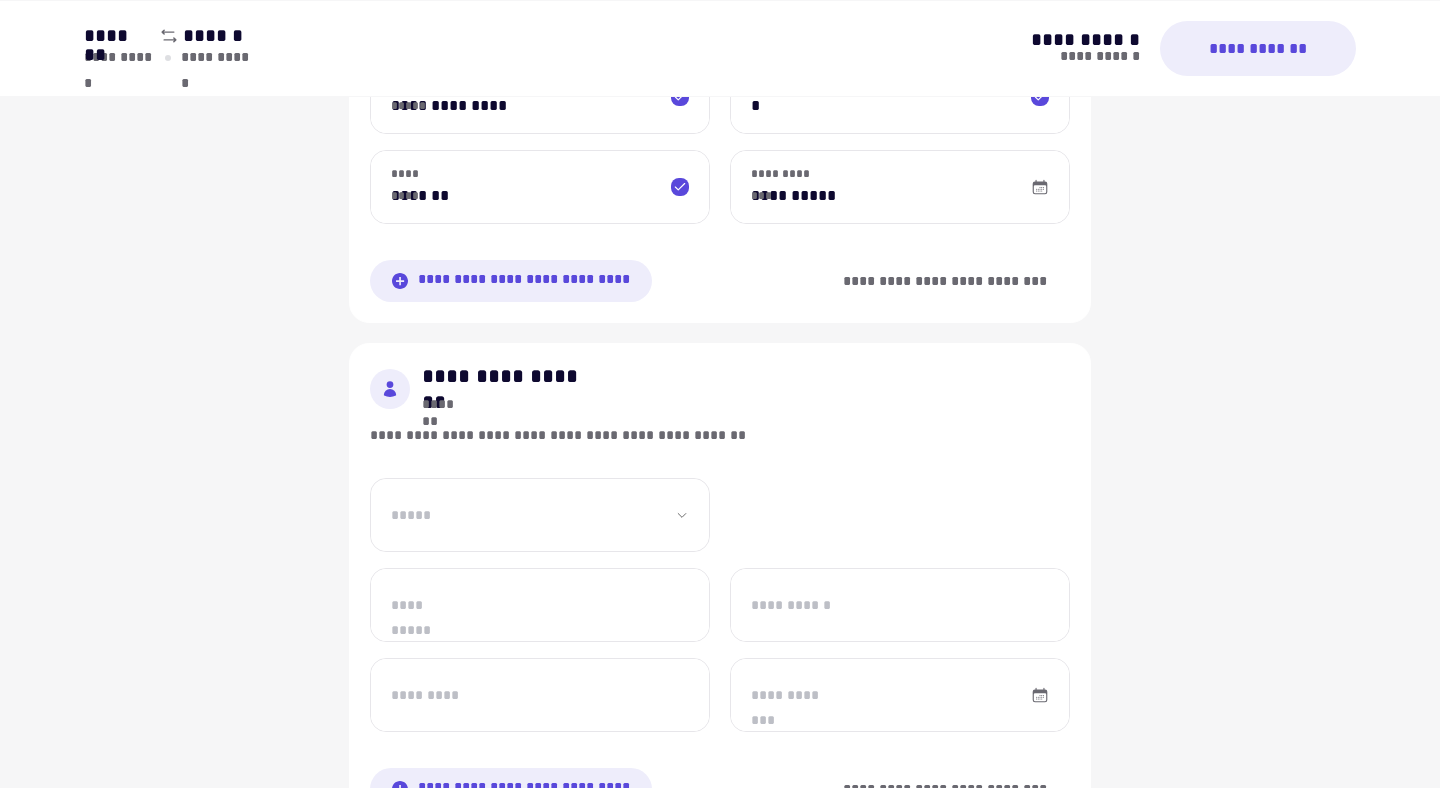 scroll, scrollTop: 1574, scrollLeft: 0, axis: vertical 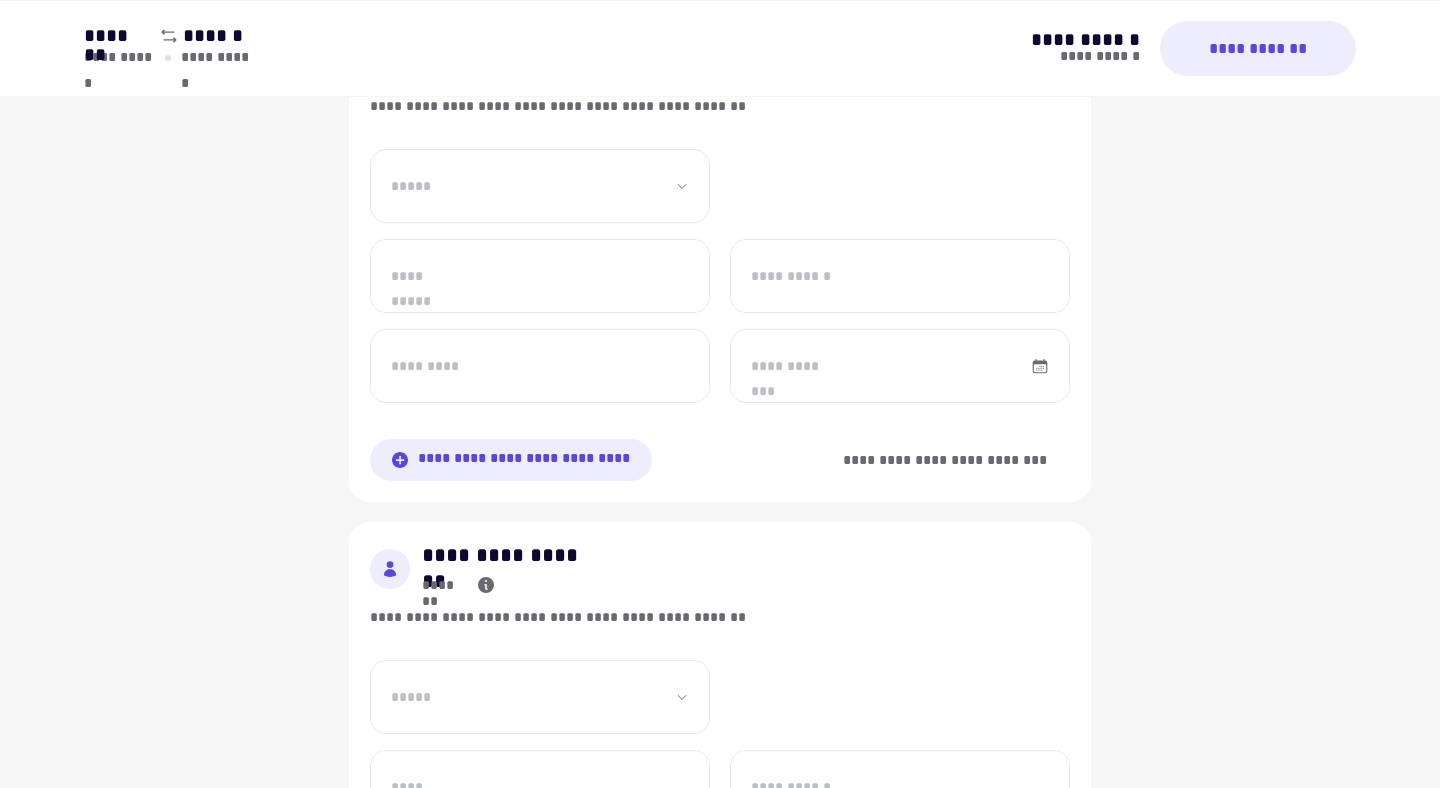 click on "**********" at bounding box center [540, -322] 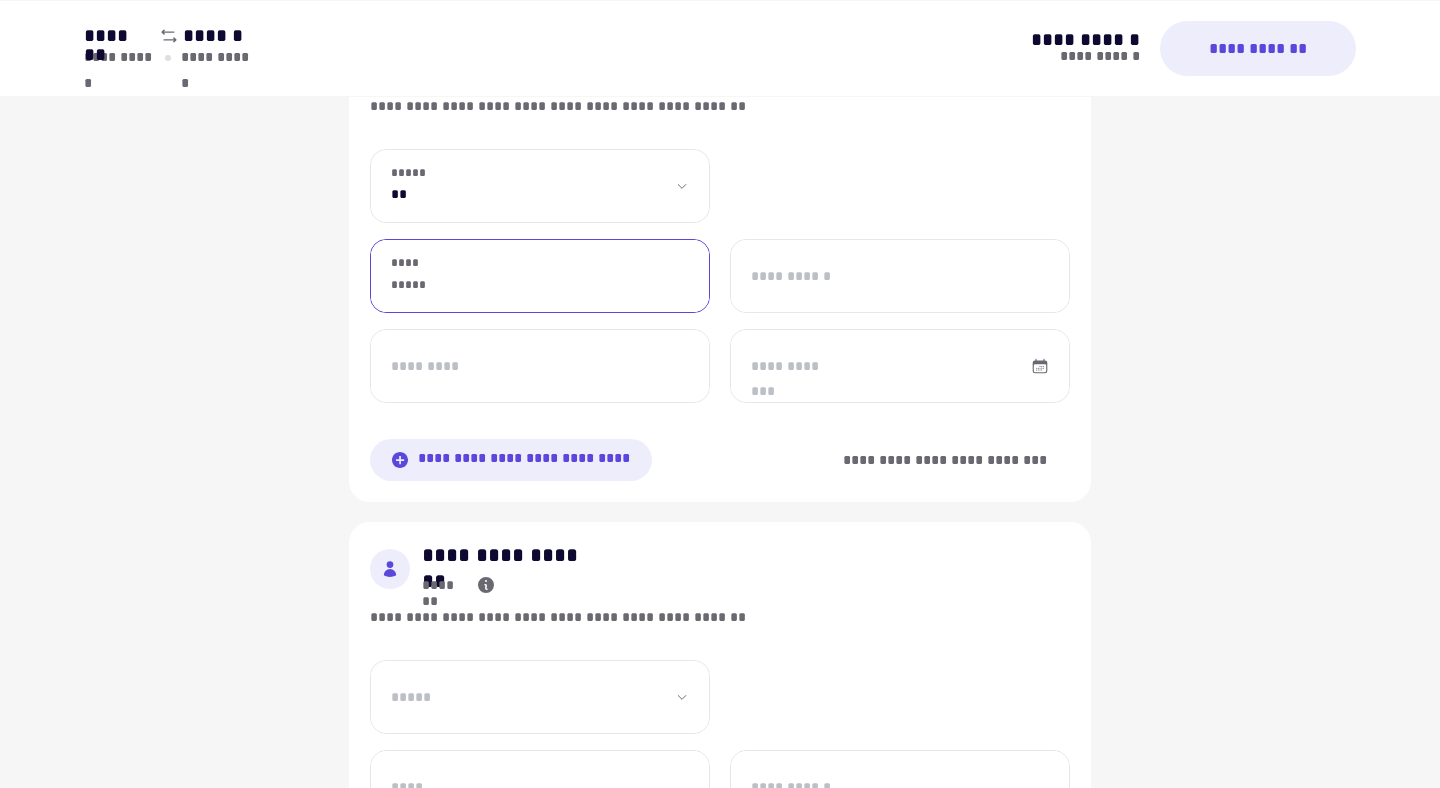 click on "**********" at bounding box center [540, 276] 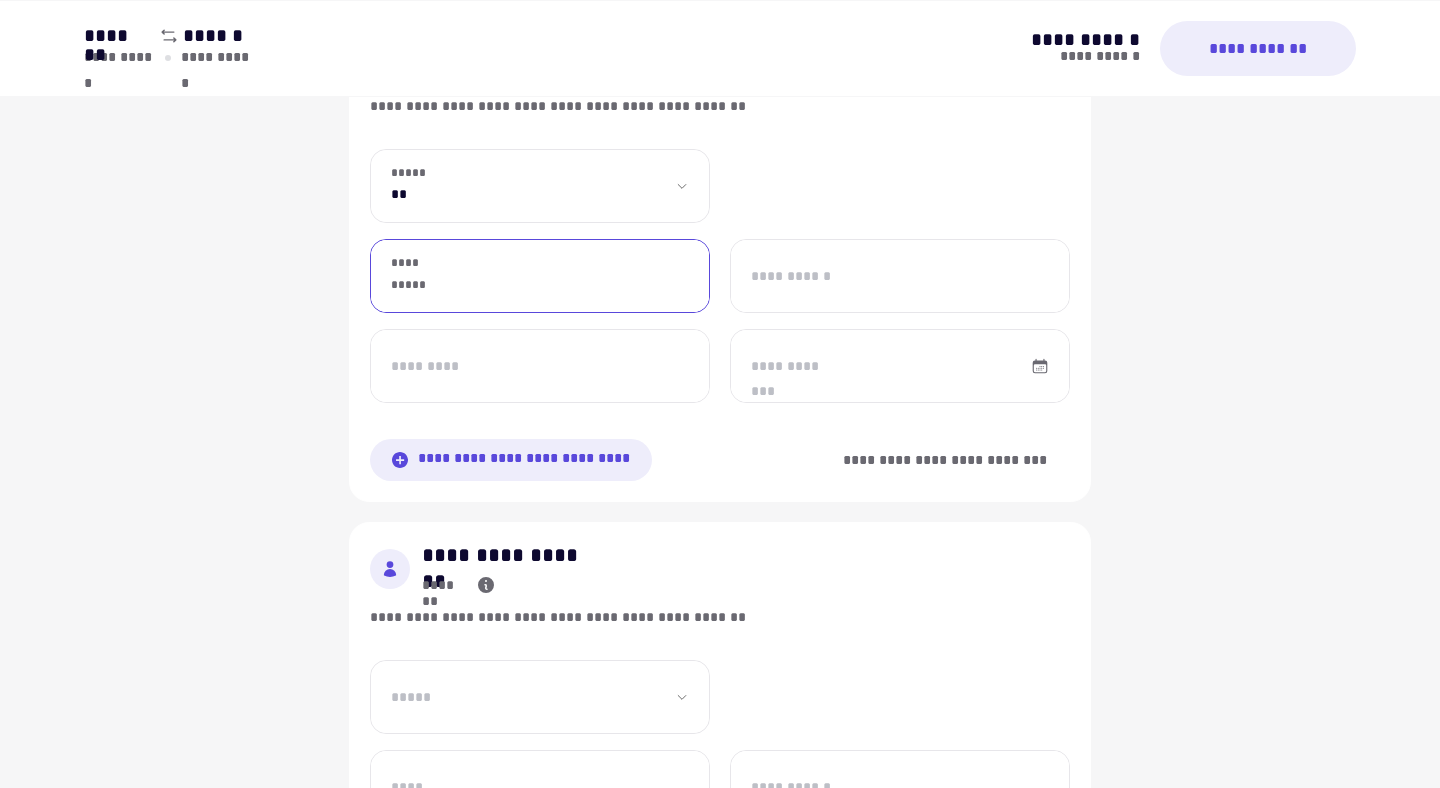 click on "**********" at bounding box center [540, -322] 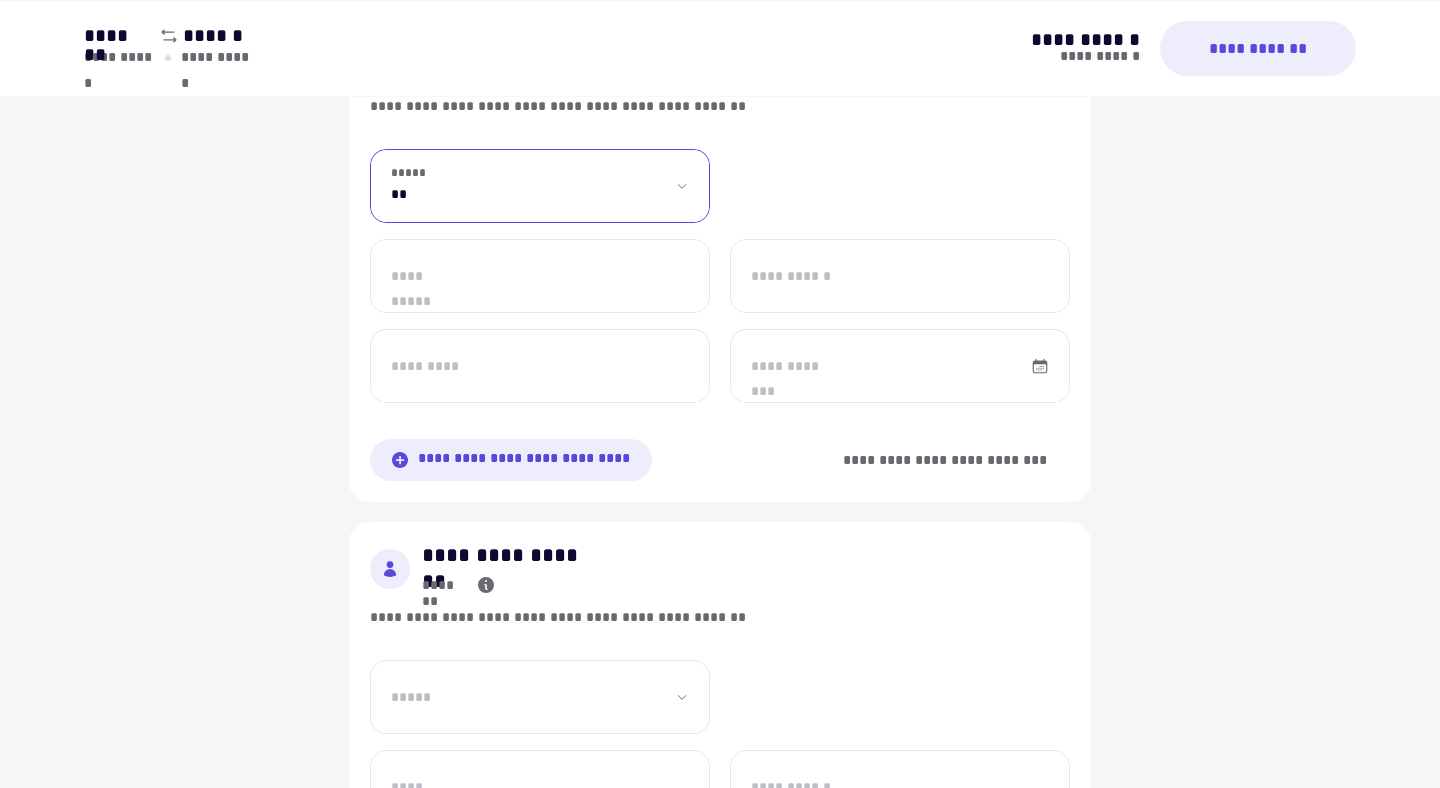select on "****" 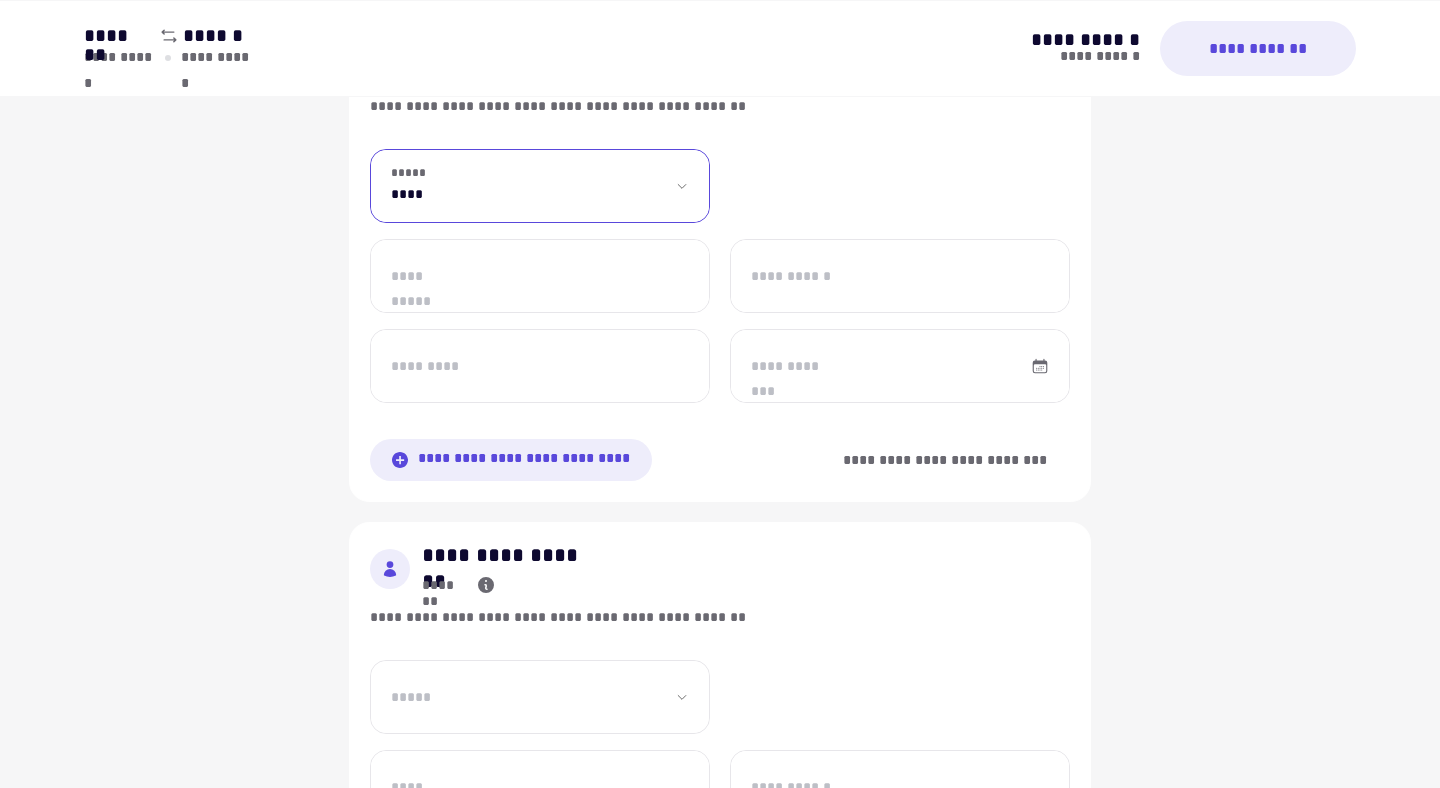 click on "**********" at bounding box center (540, 276) 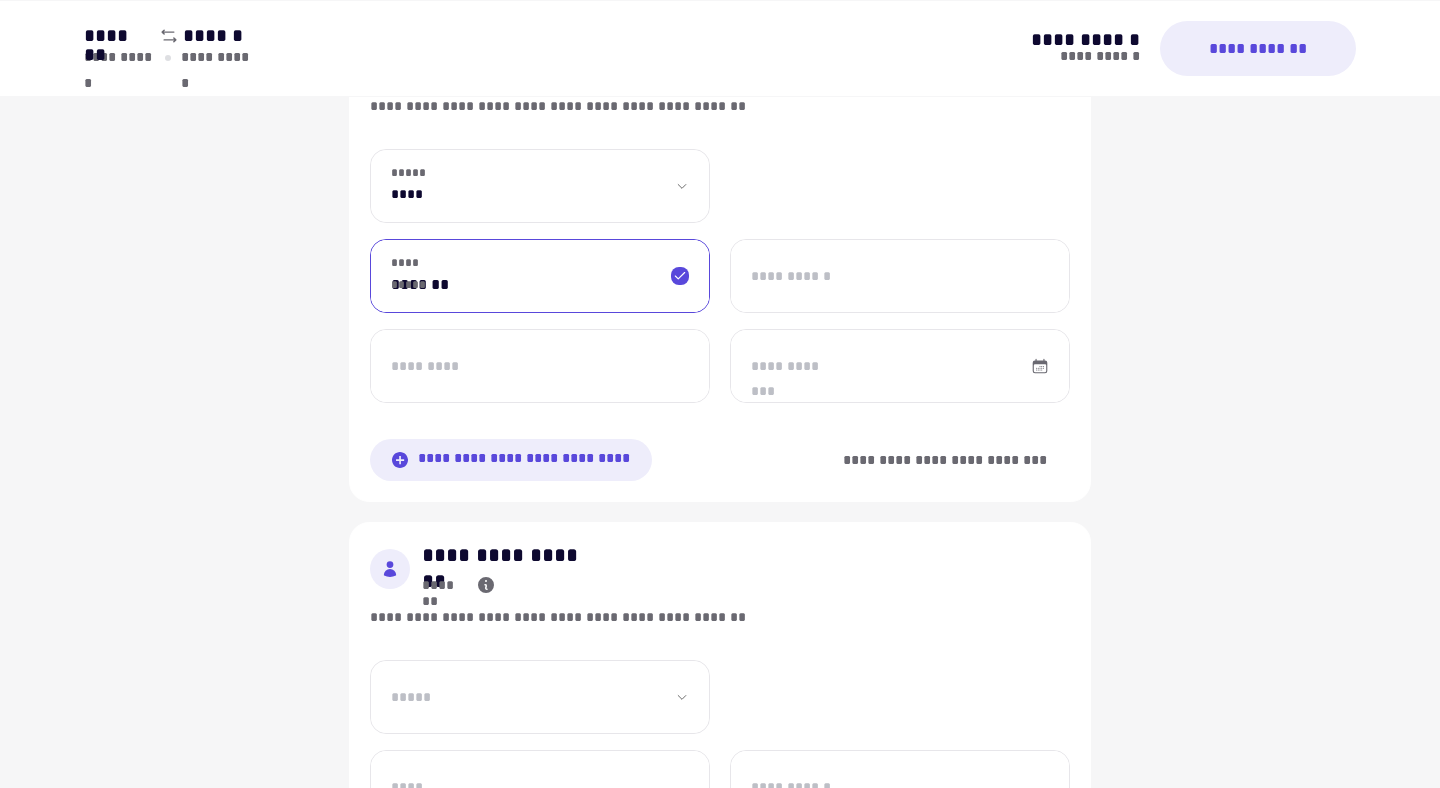 type on "**********" 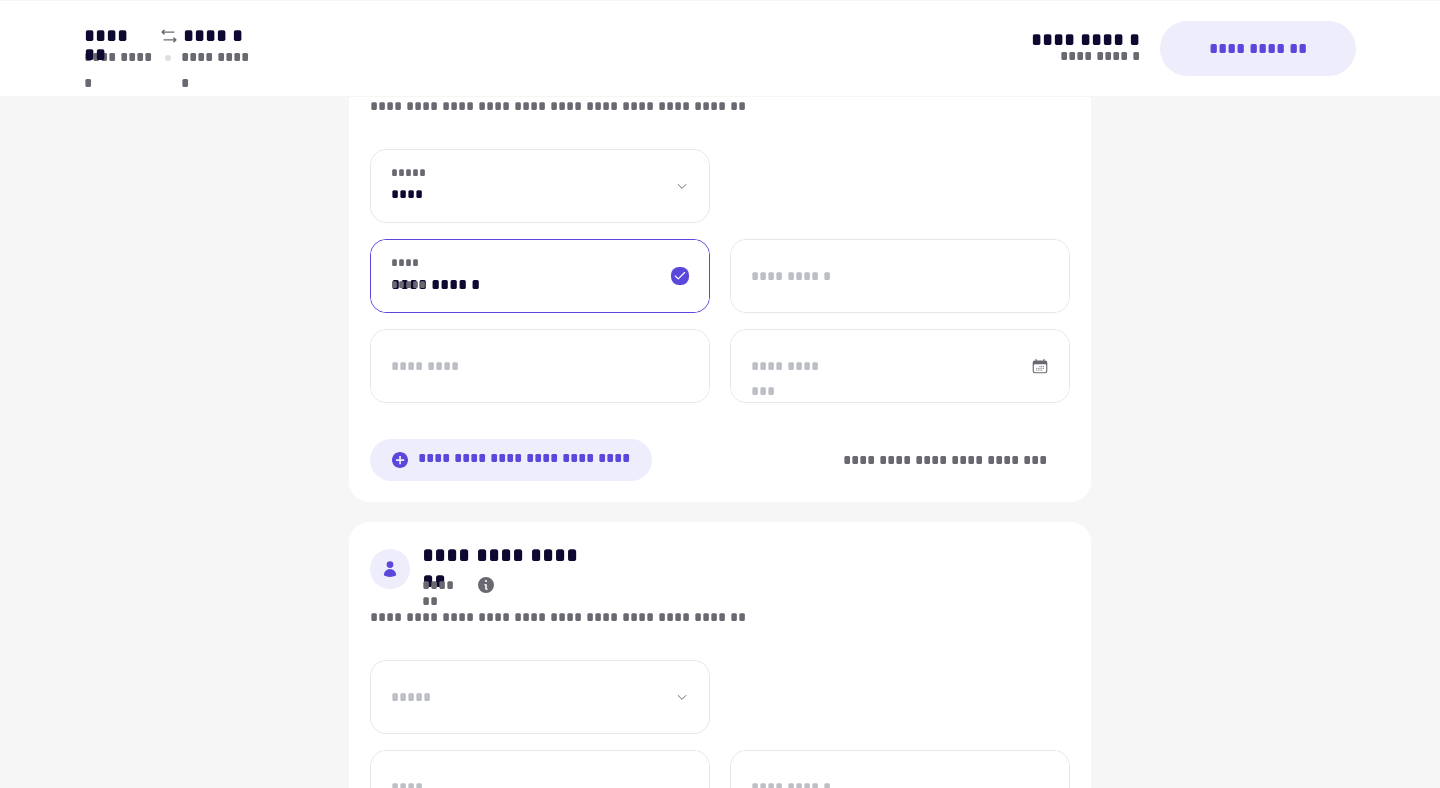 click on "**********" at bounding box center (900, 276) 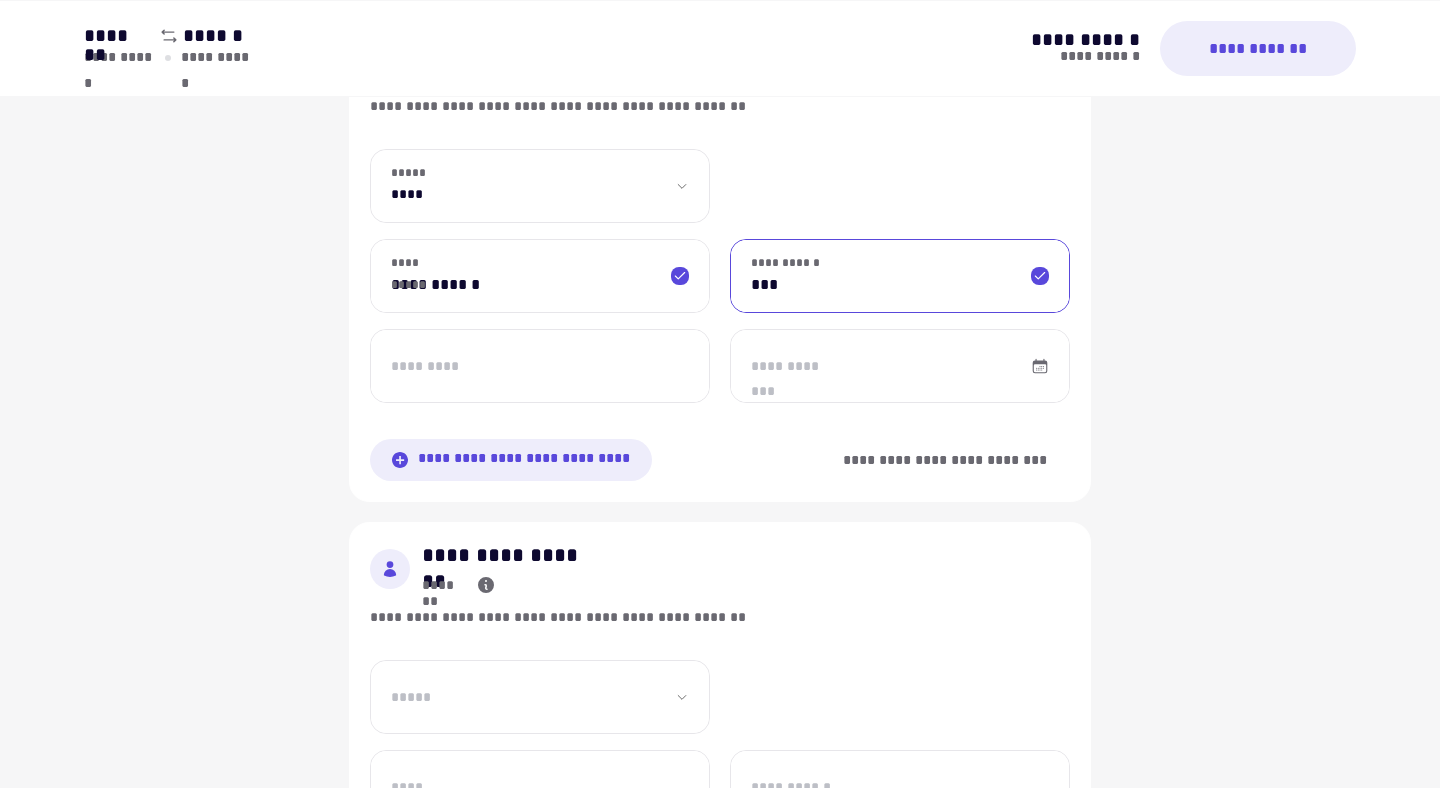 type on "******" 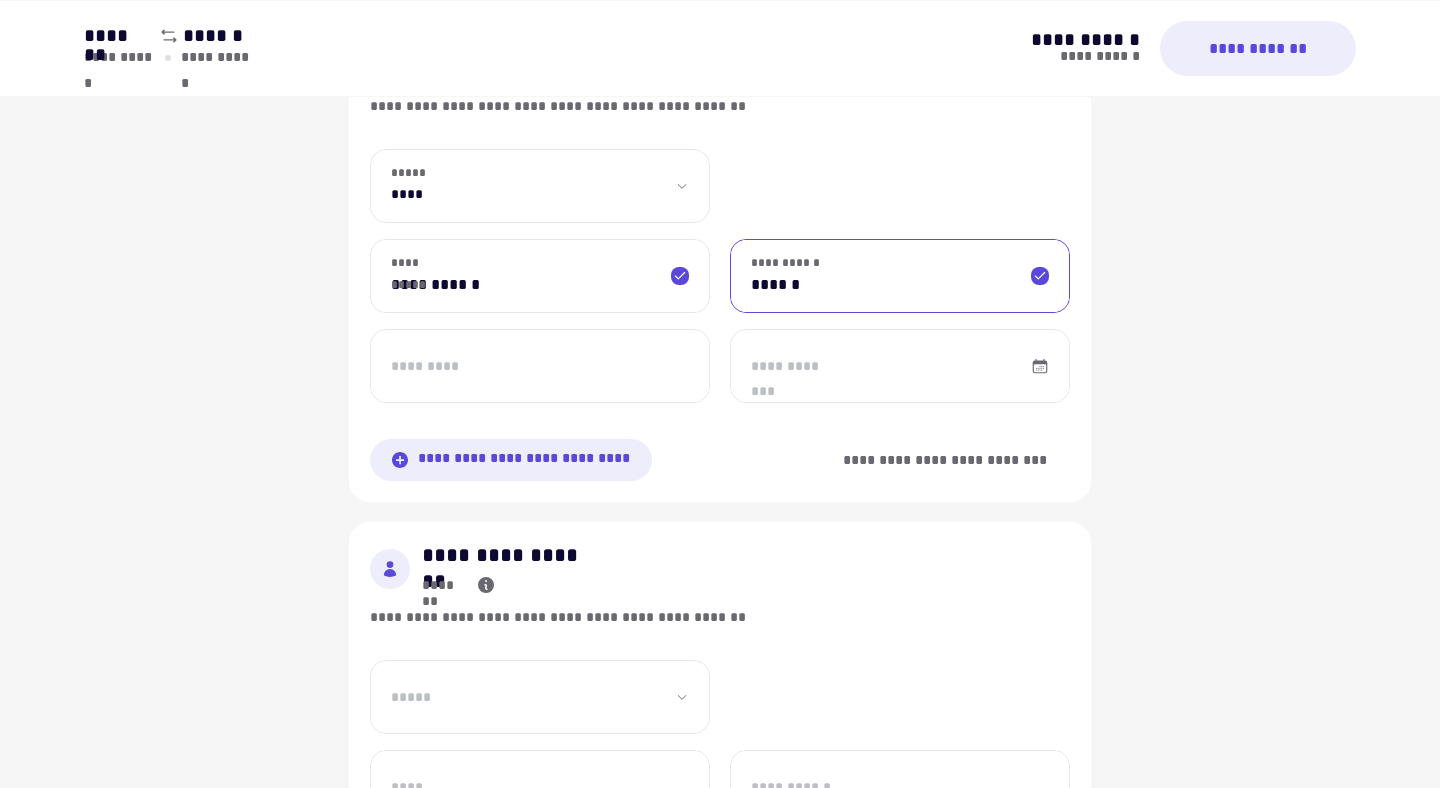 click on "*********" at bounding box center [540, 366] 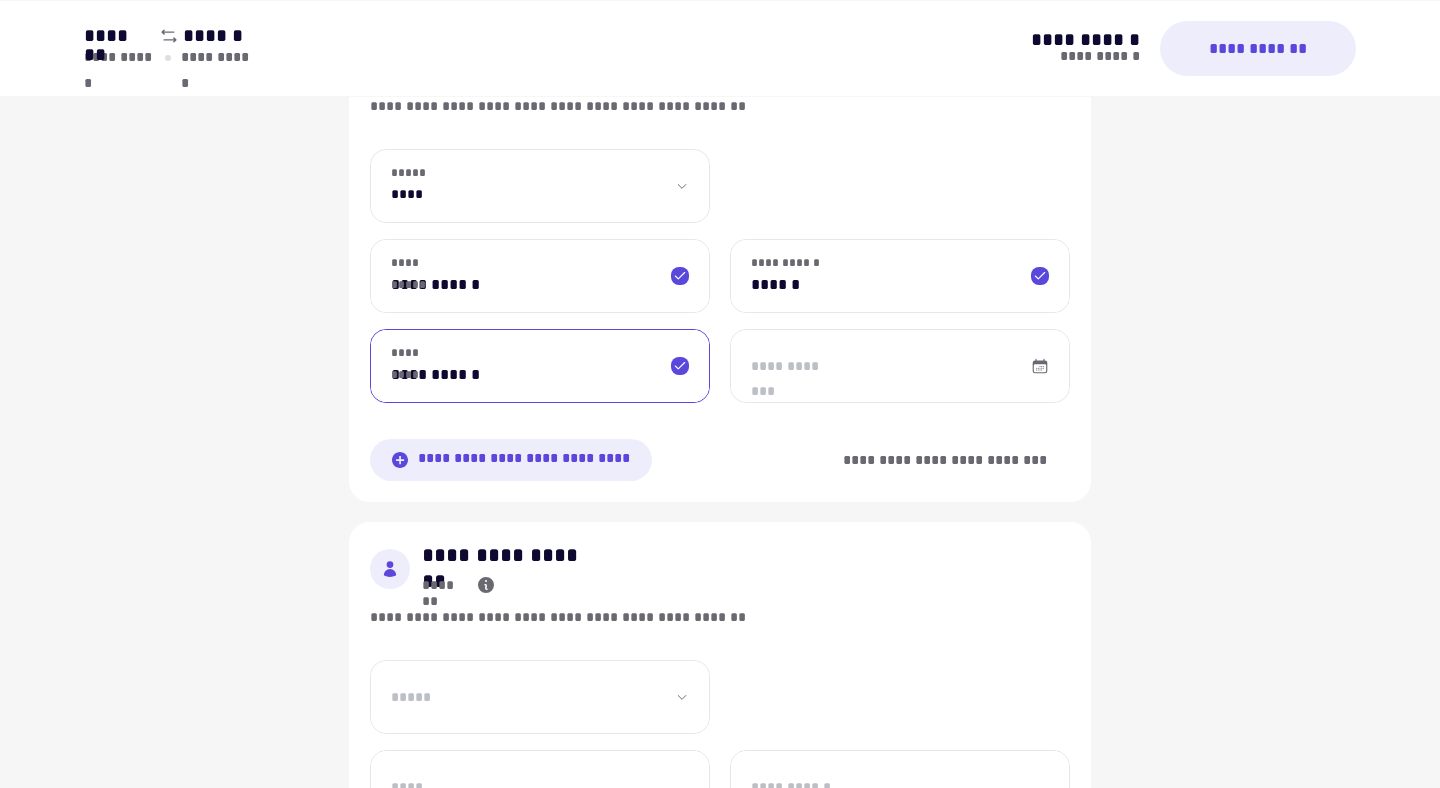 type on "**********" 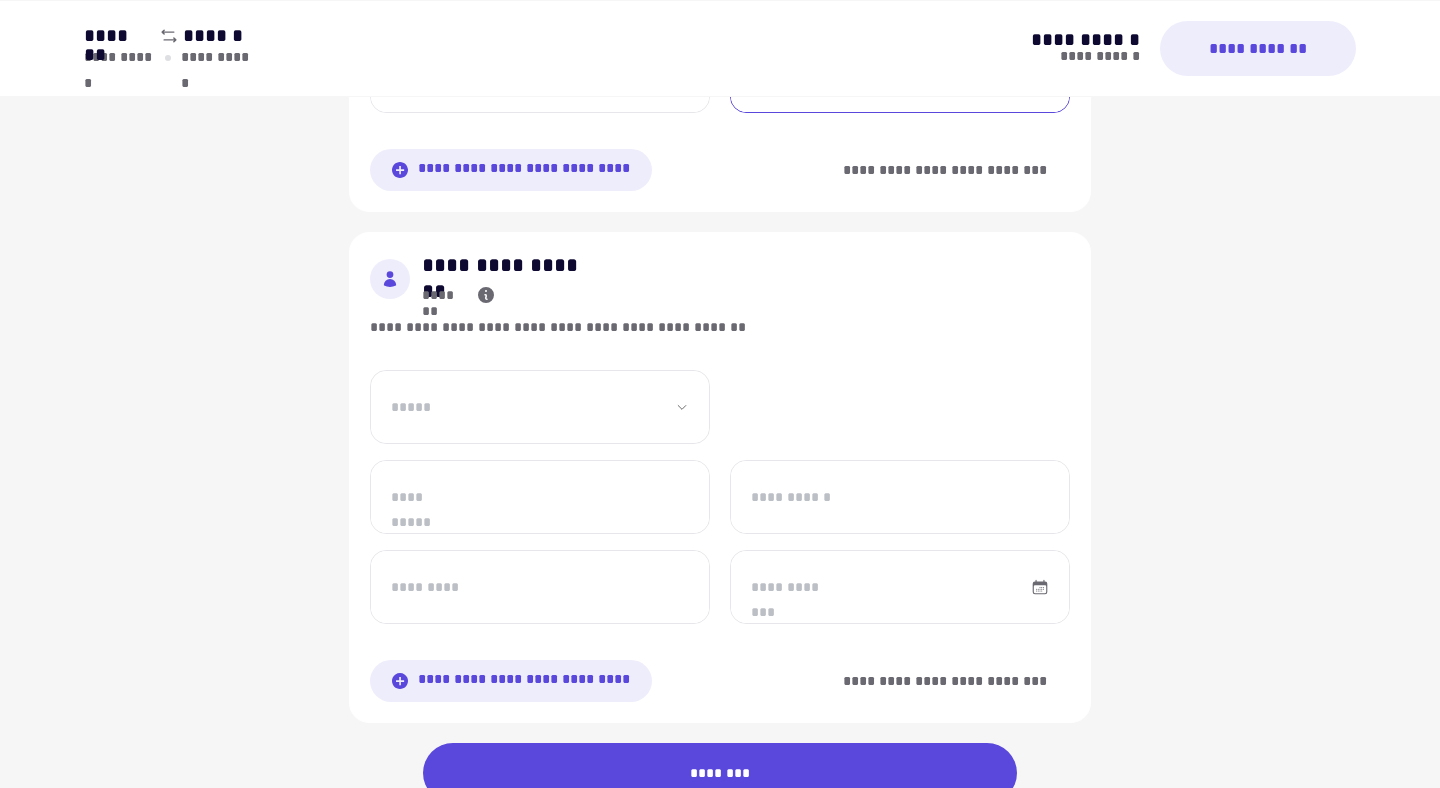 scroll, scrollTop: 1919, scrollLeft: 0, axis: vertical 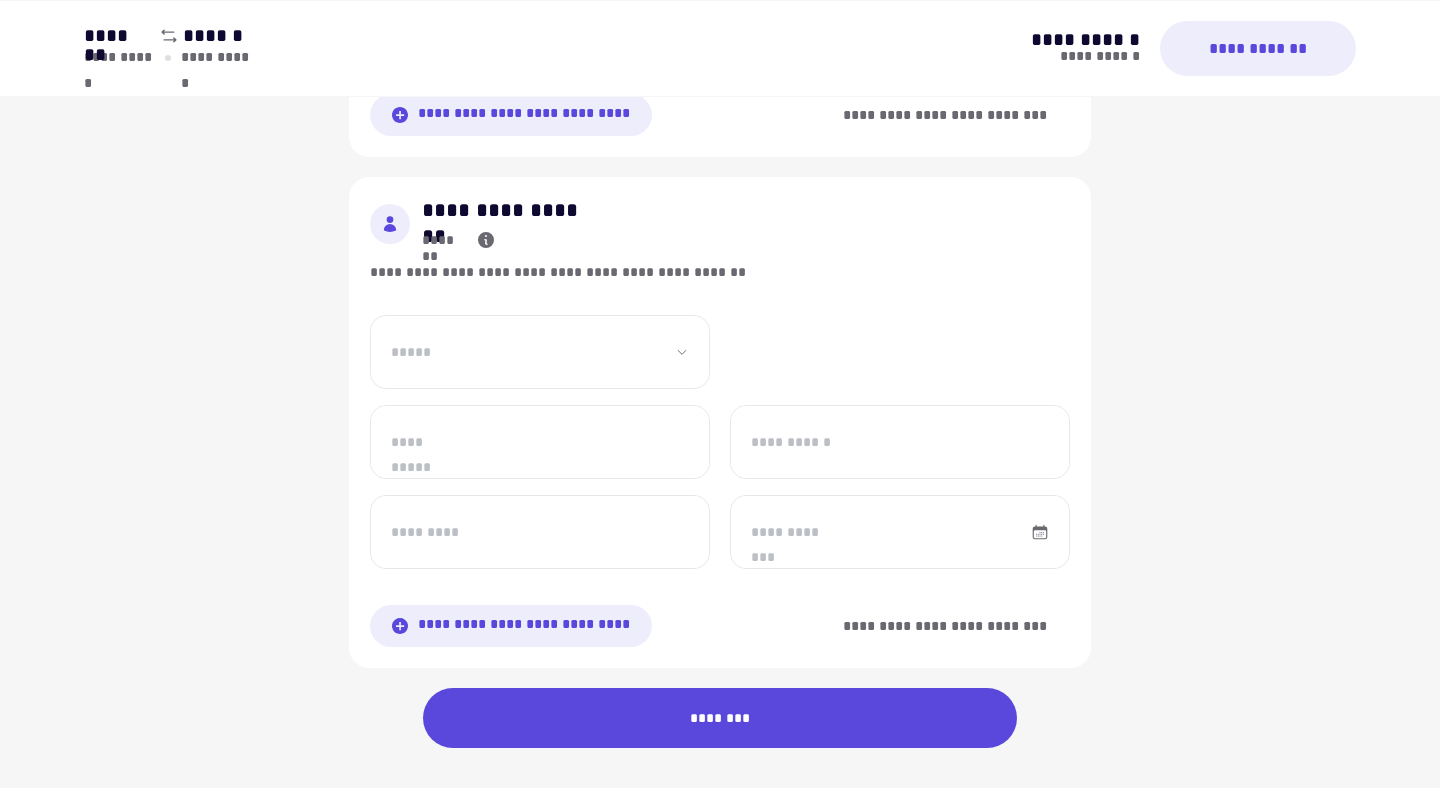 type on "**********" 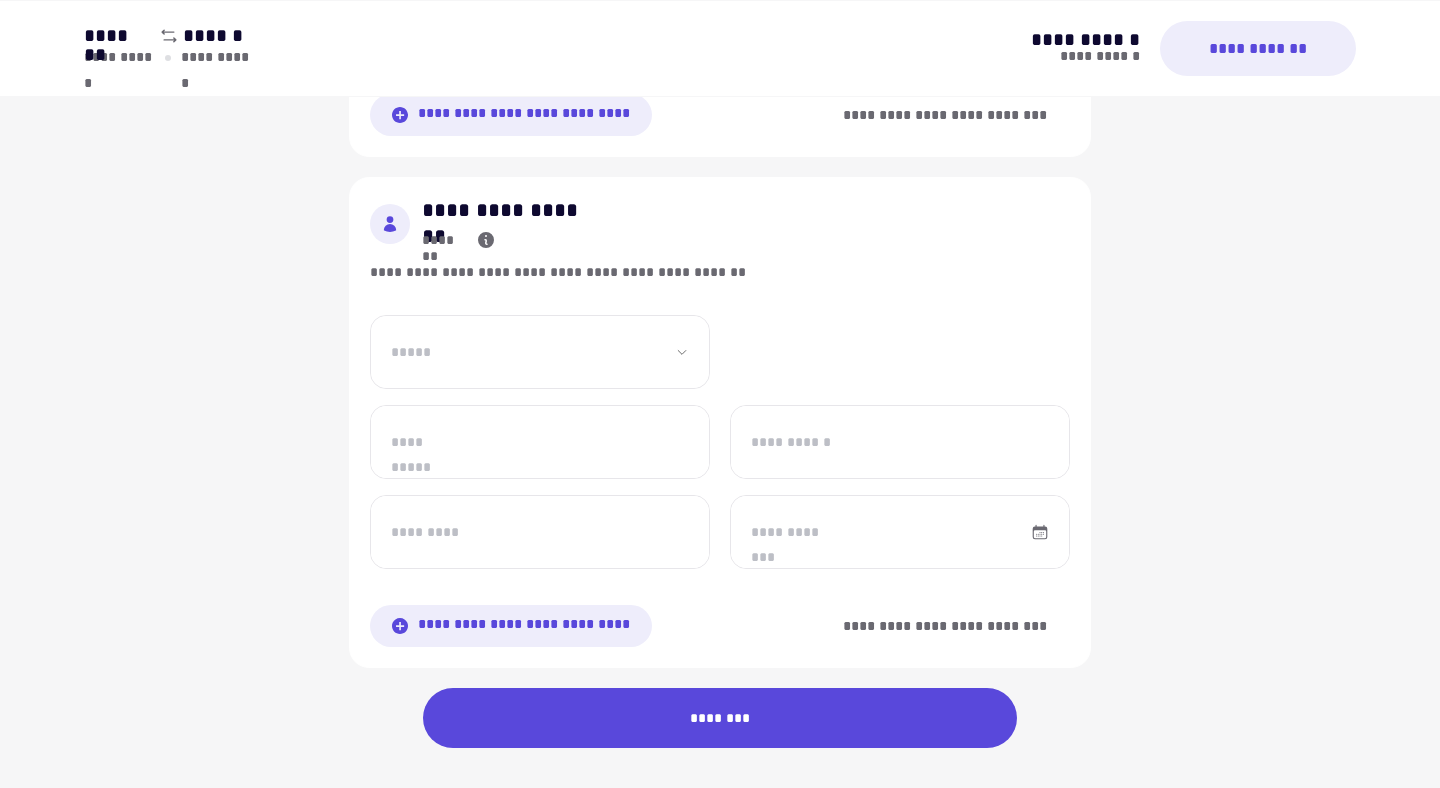 click on "**********" at bounding box center (540, -667) 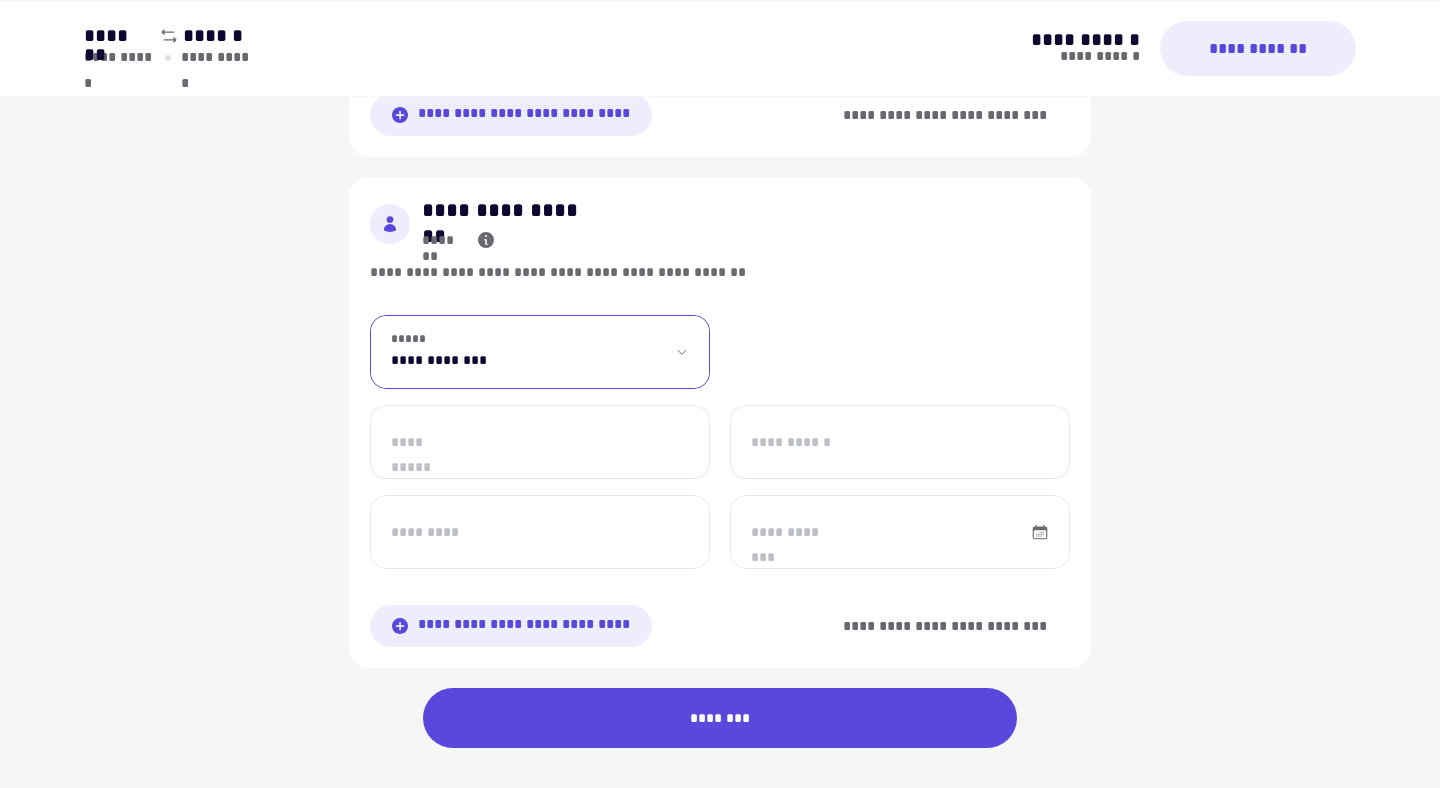 select on "****" 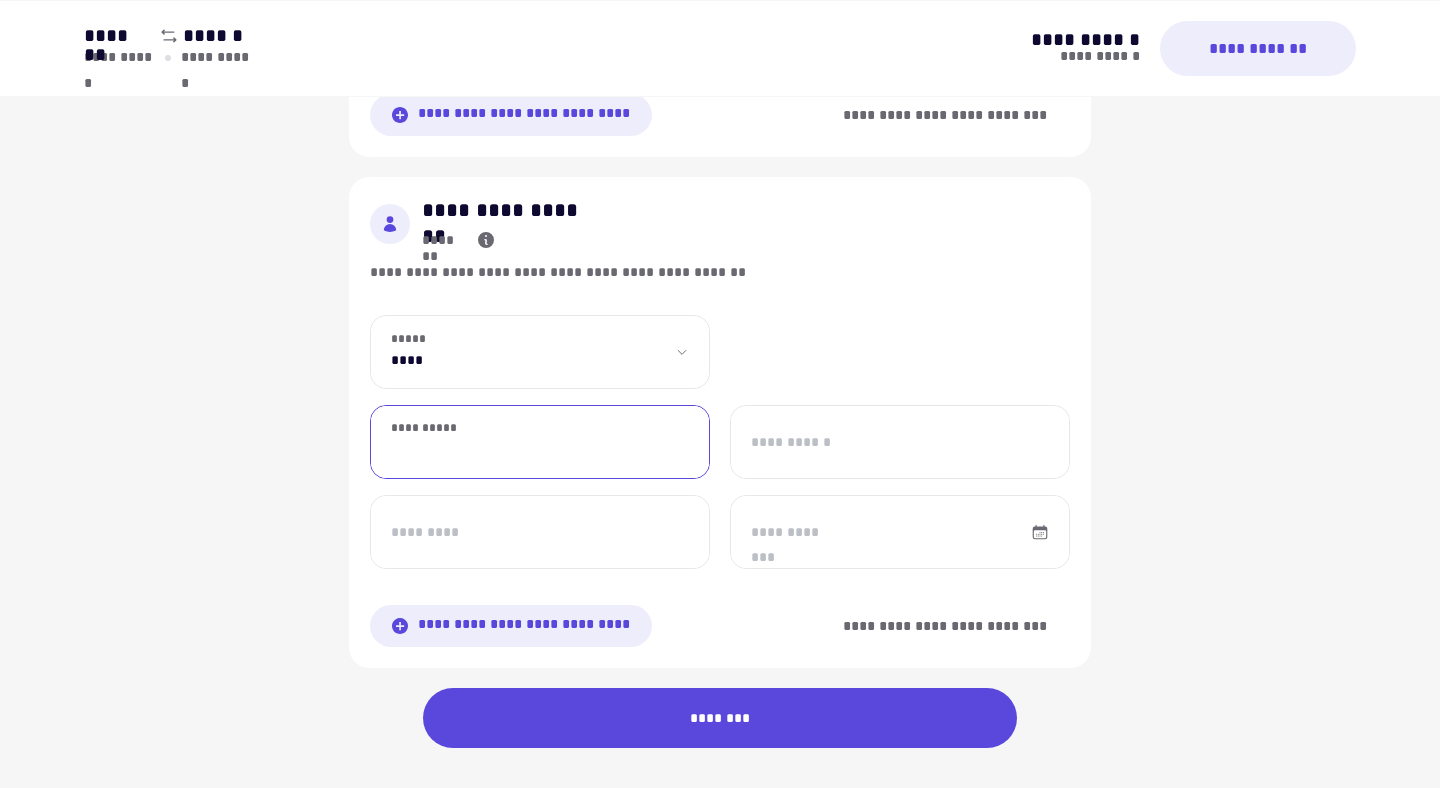 click on "**********" at bounding box center [540, 442] 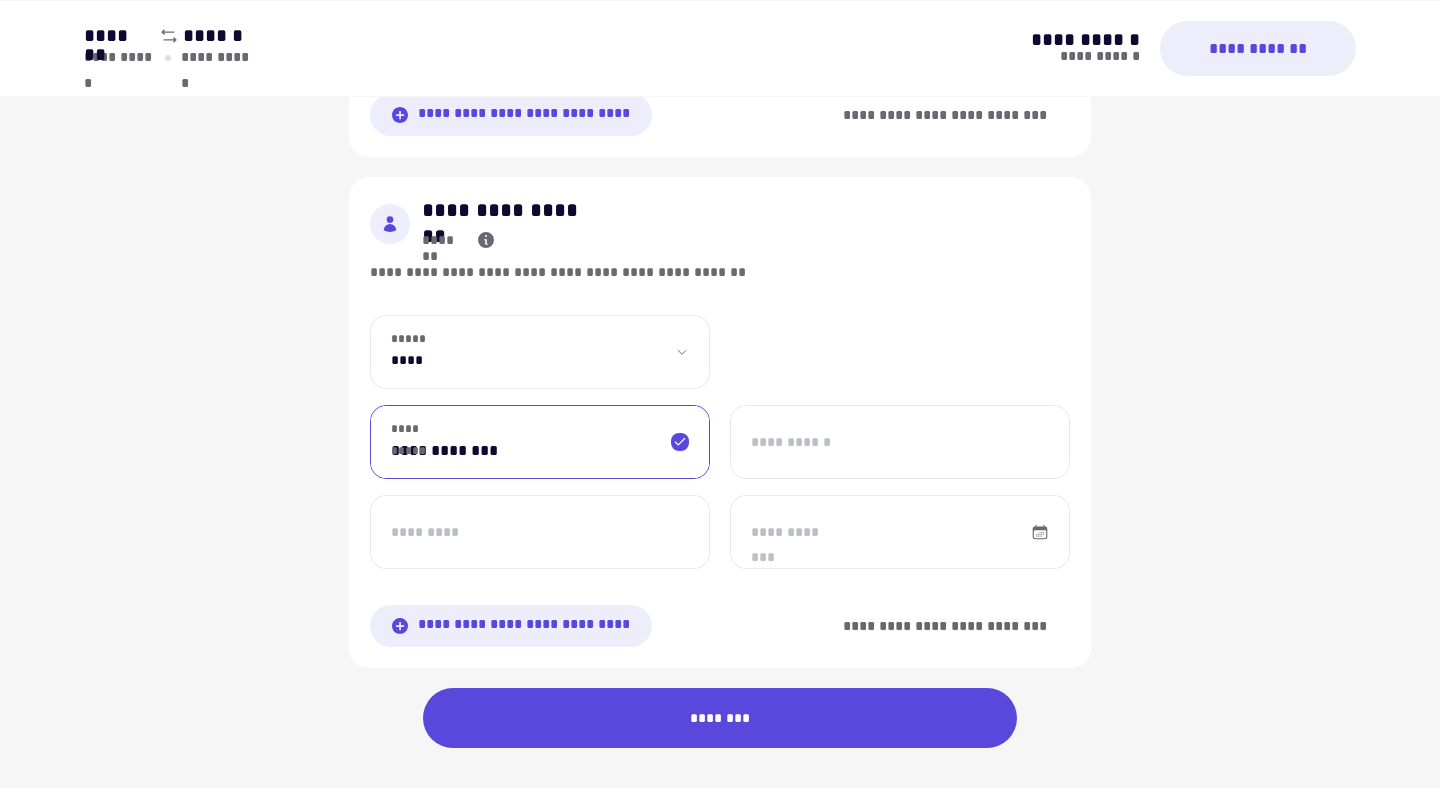 type on "**********" 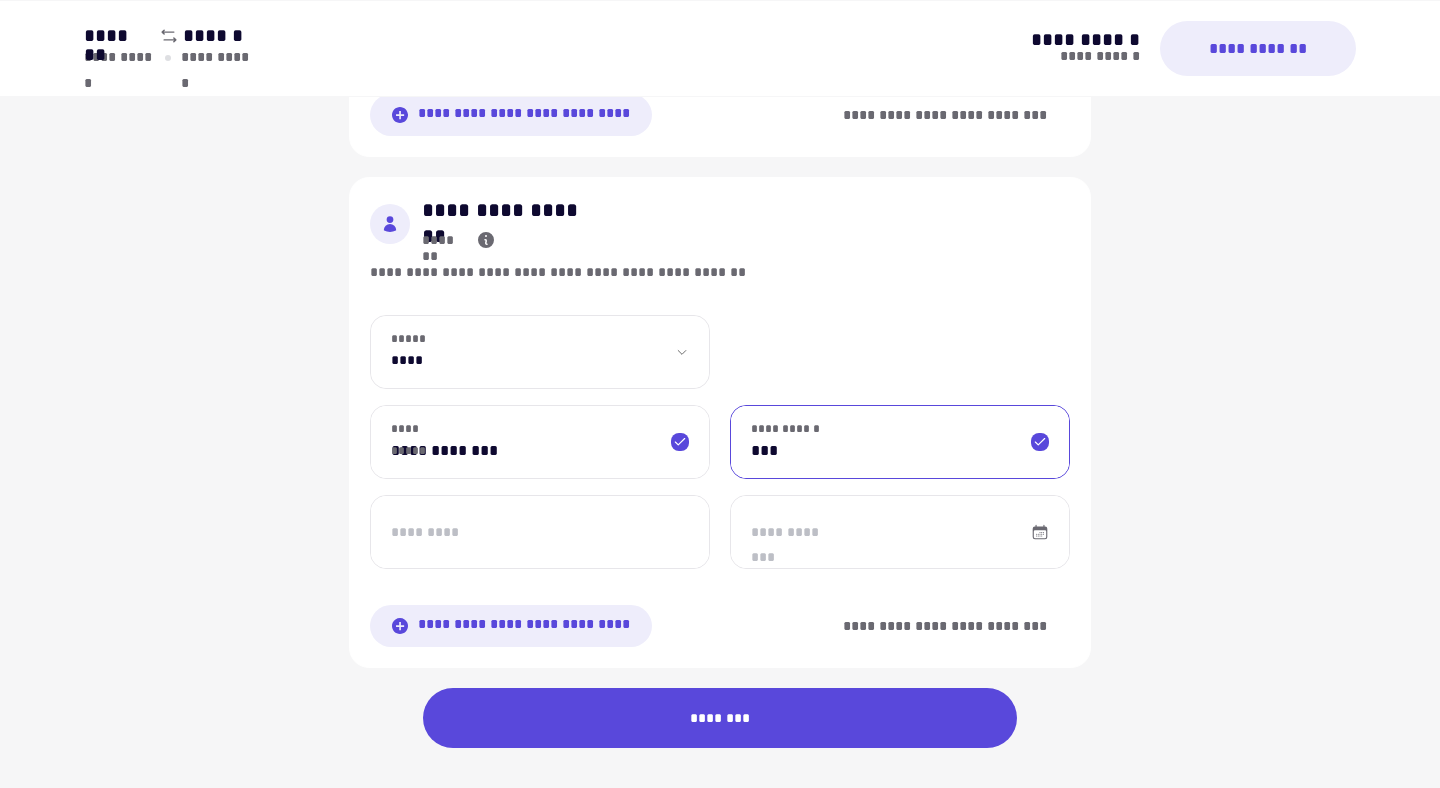 type on "***" 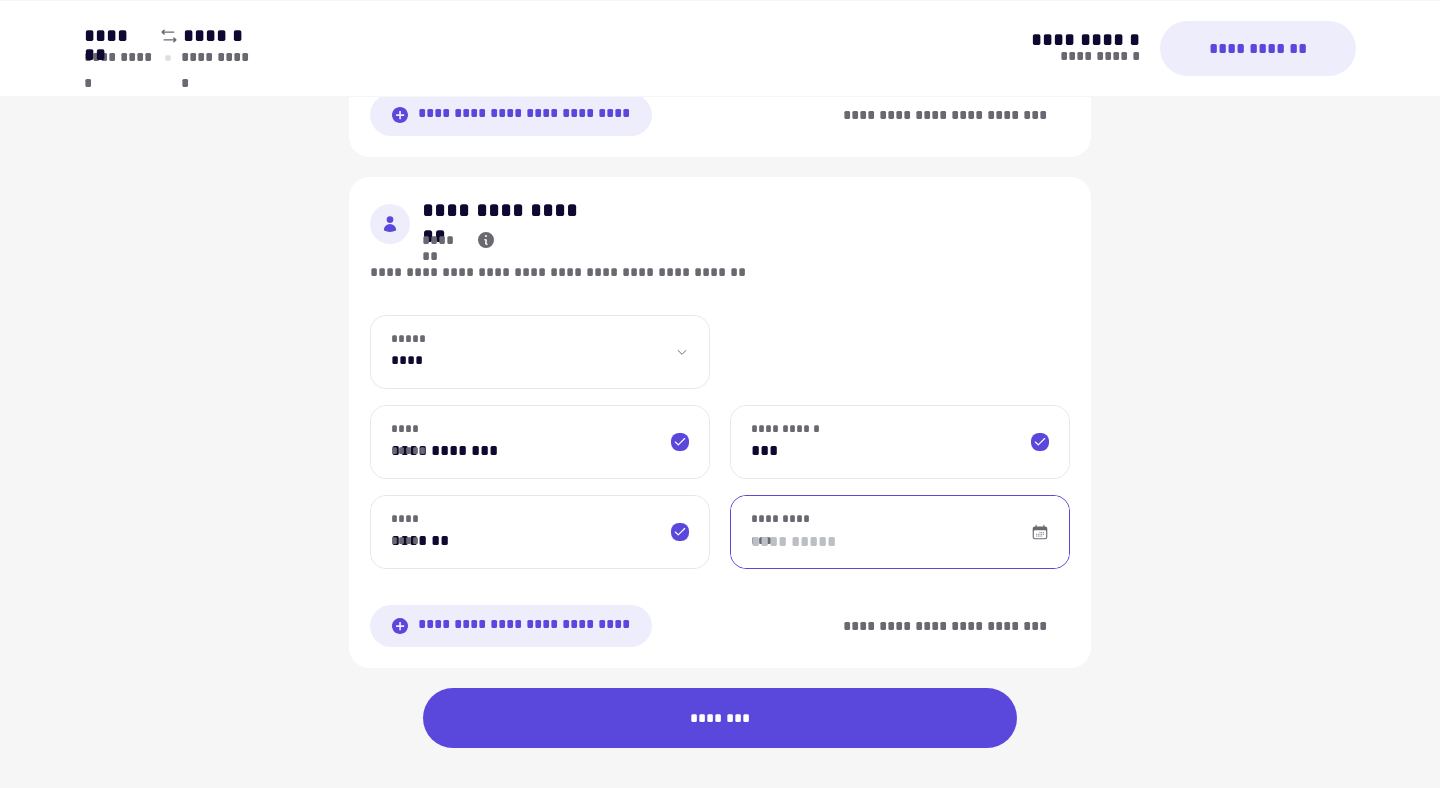 click on "*******" at bounding box center (540, 532) 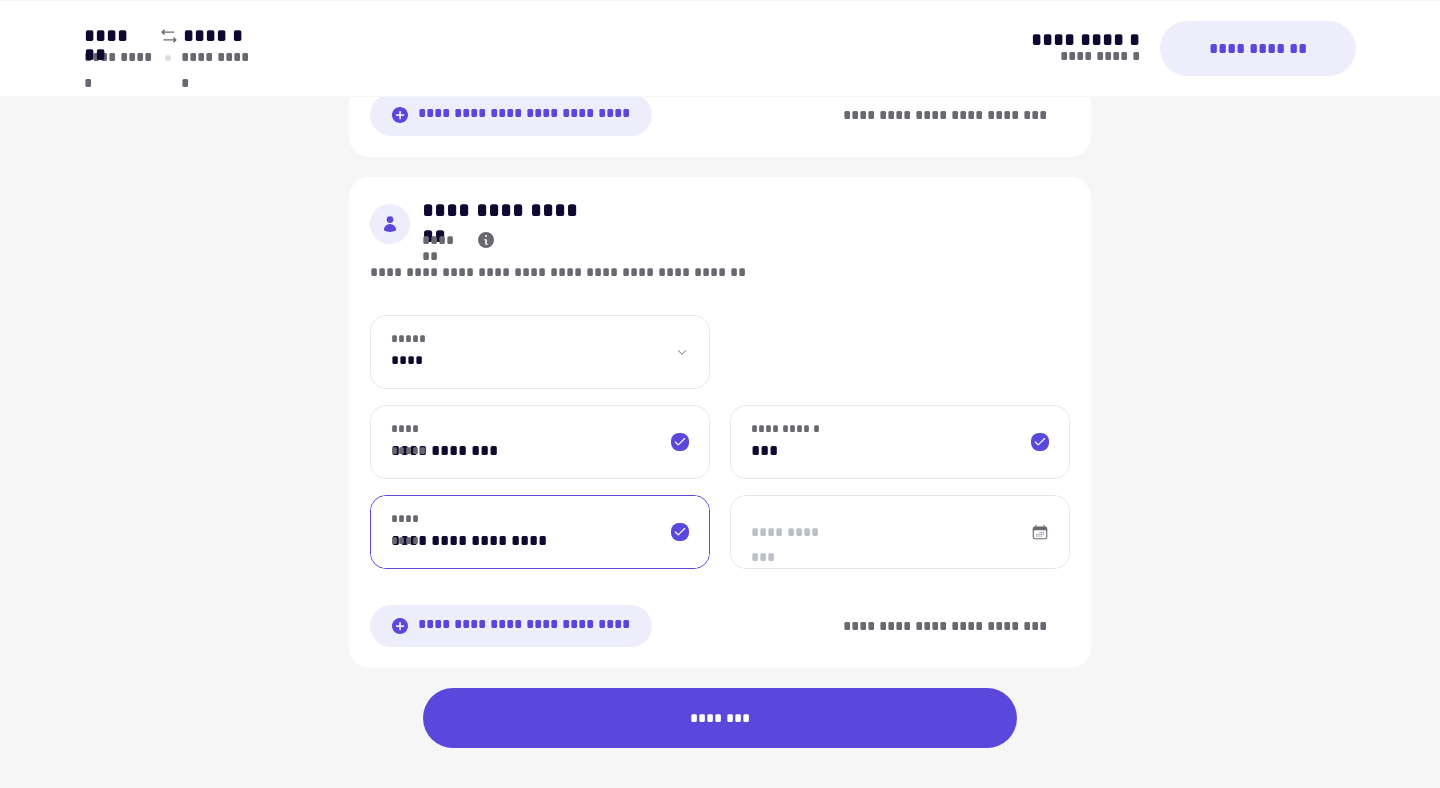 type on "**********" 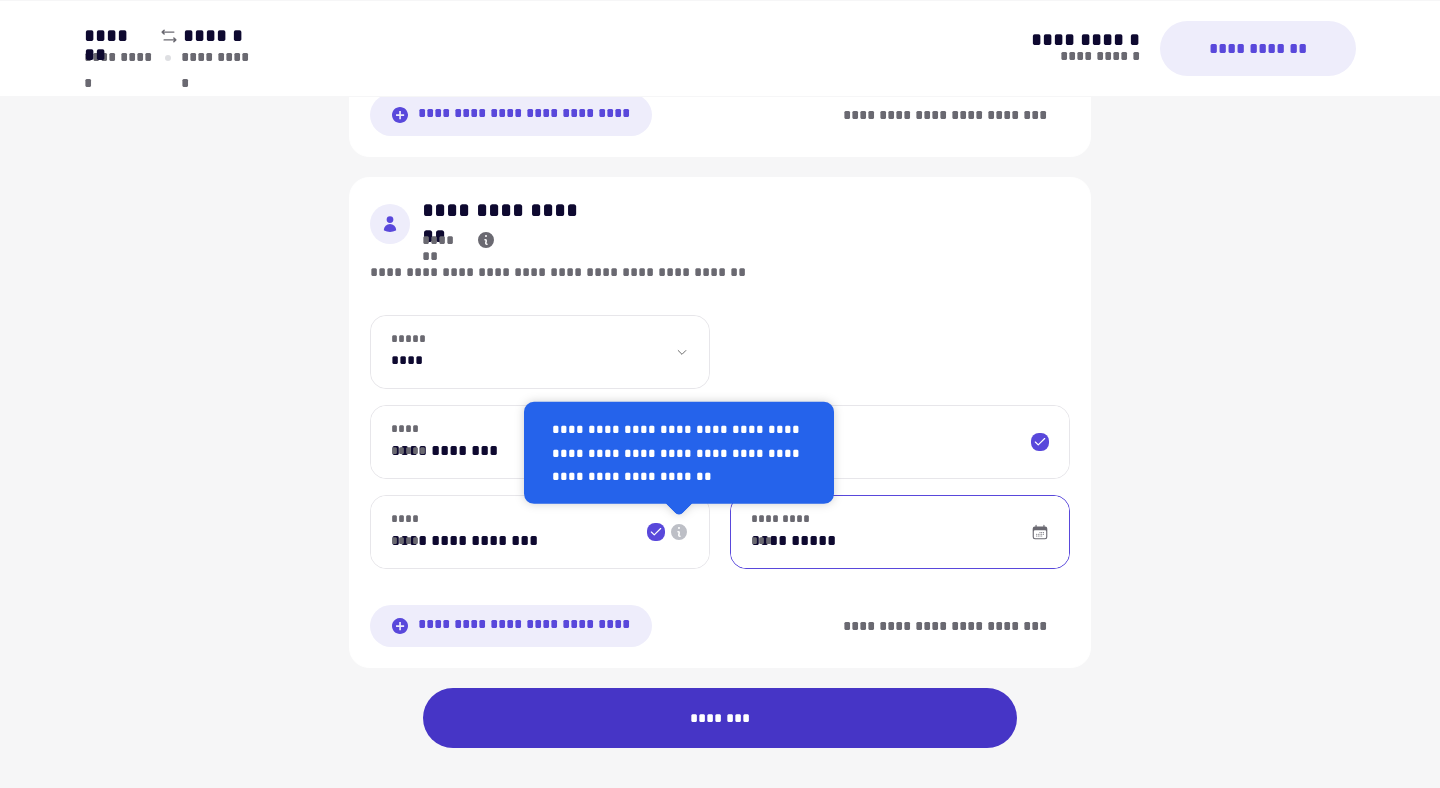 type on "**********" 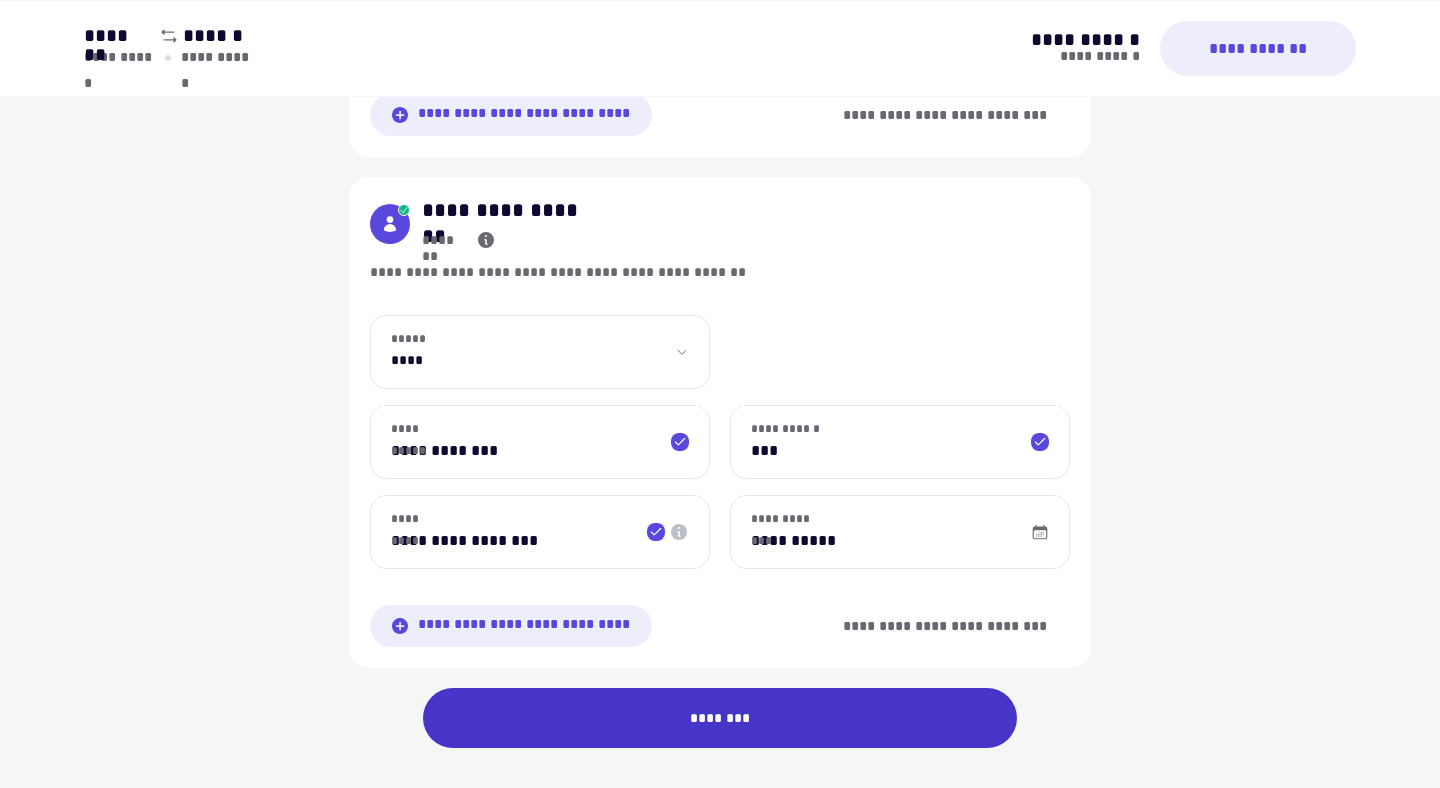 click on "********" at bounding box center (720, 718) 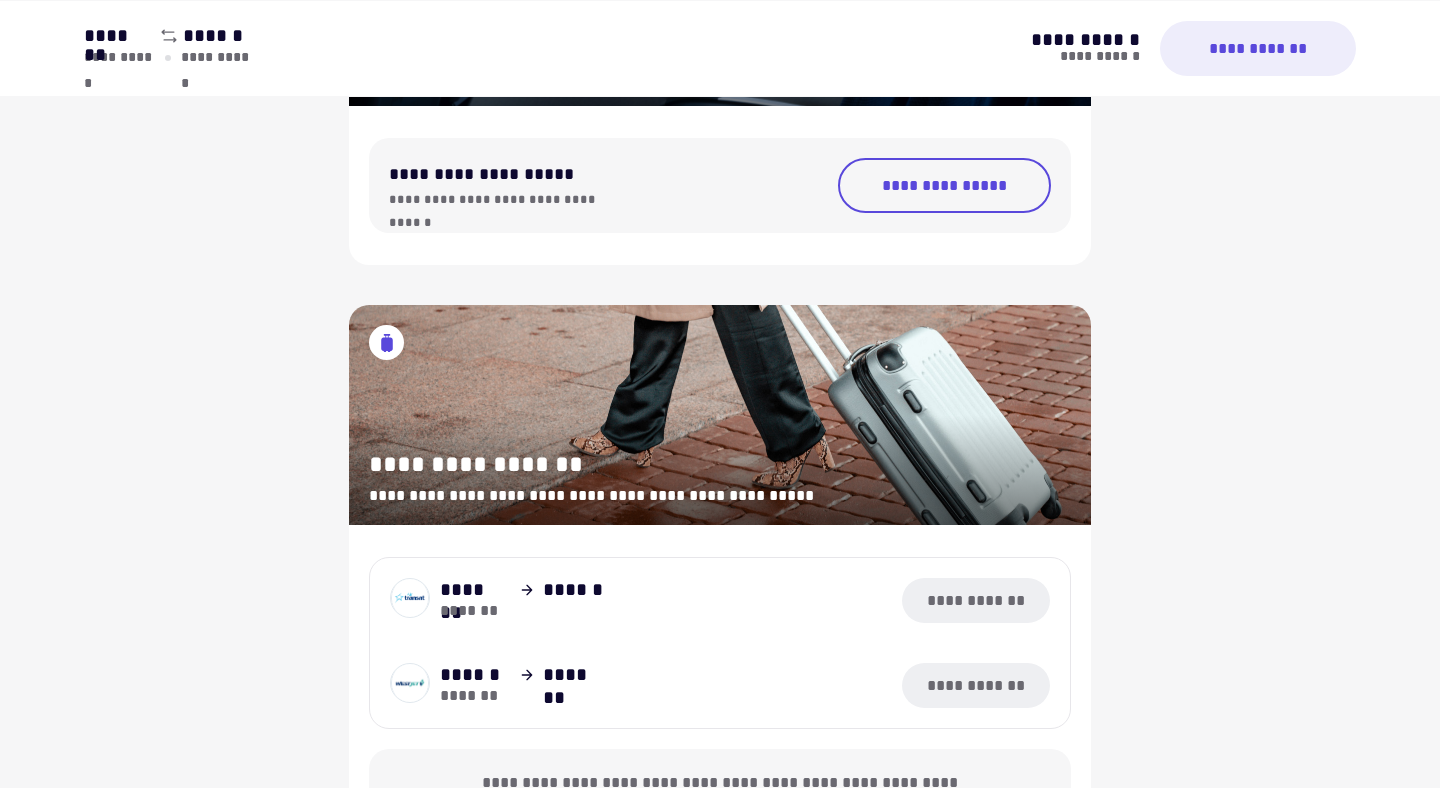scroll, scrollTop: 456, scrollLeft: 0, axis: vertical 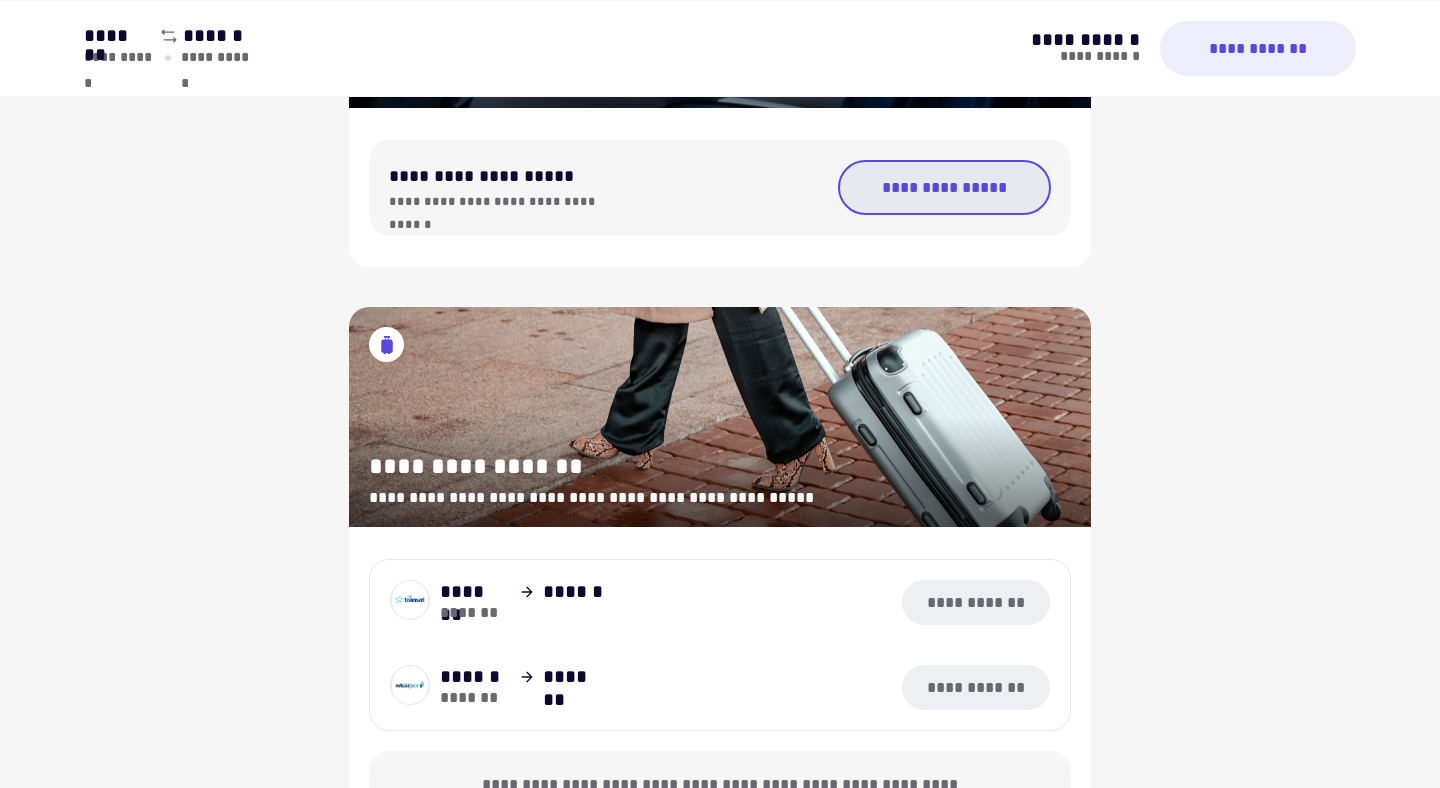 click on "**********" at bounding box center [944, 187] 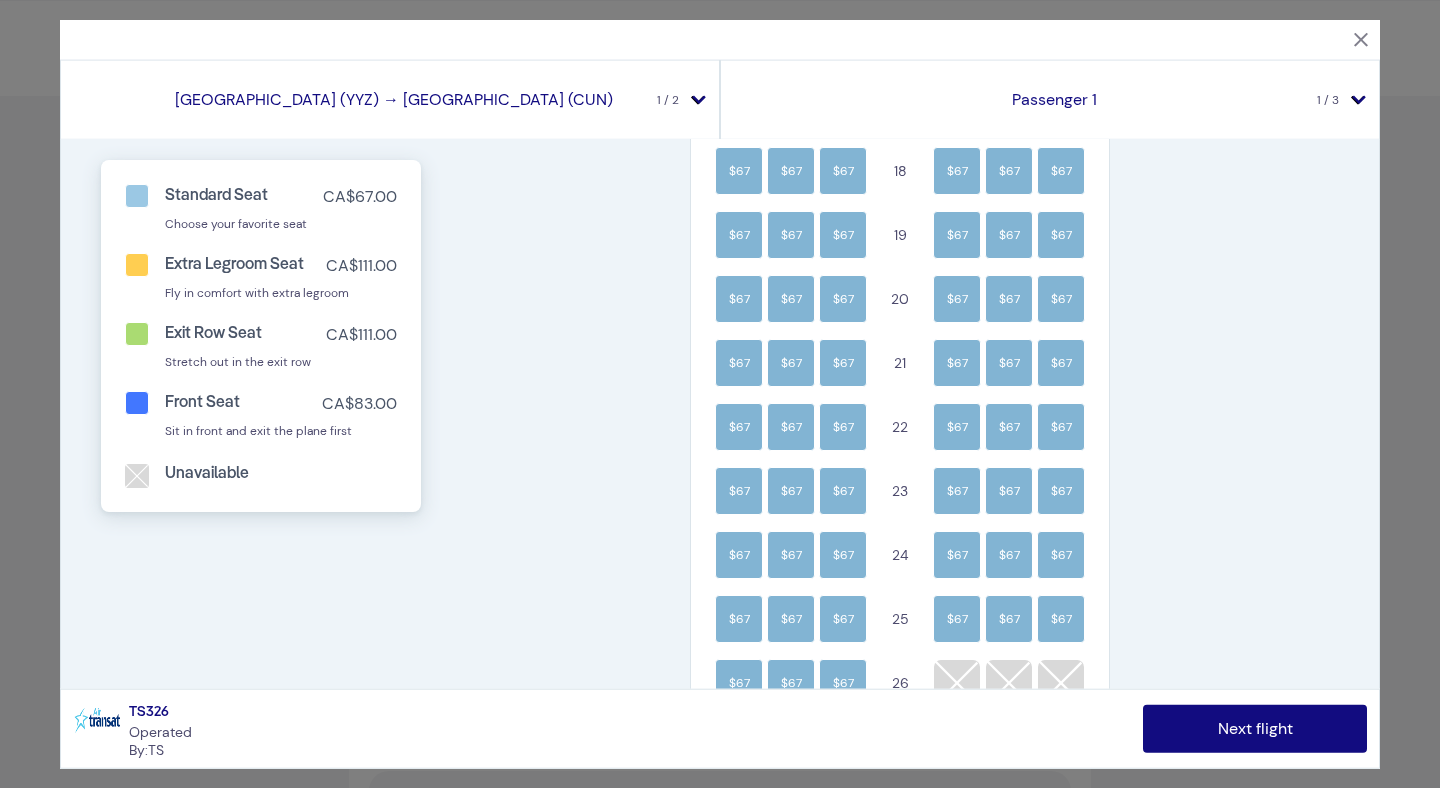 scroll, scrollTop: 888, scrollLeft: 0, axis: vertical 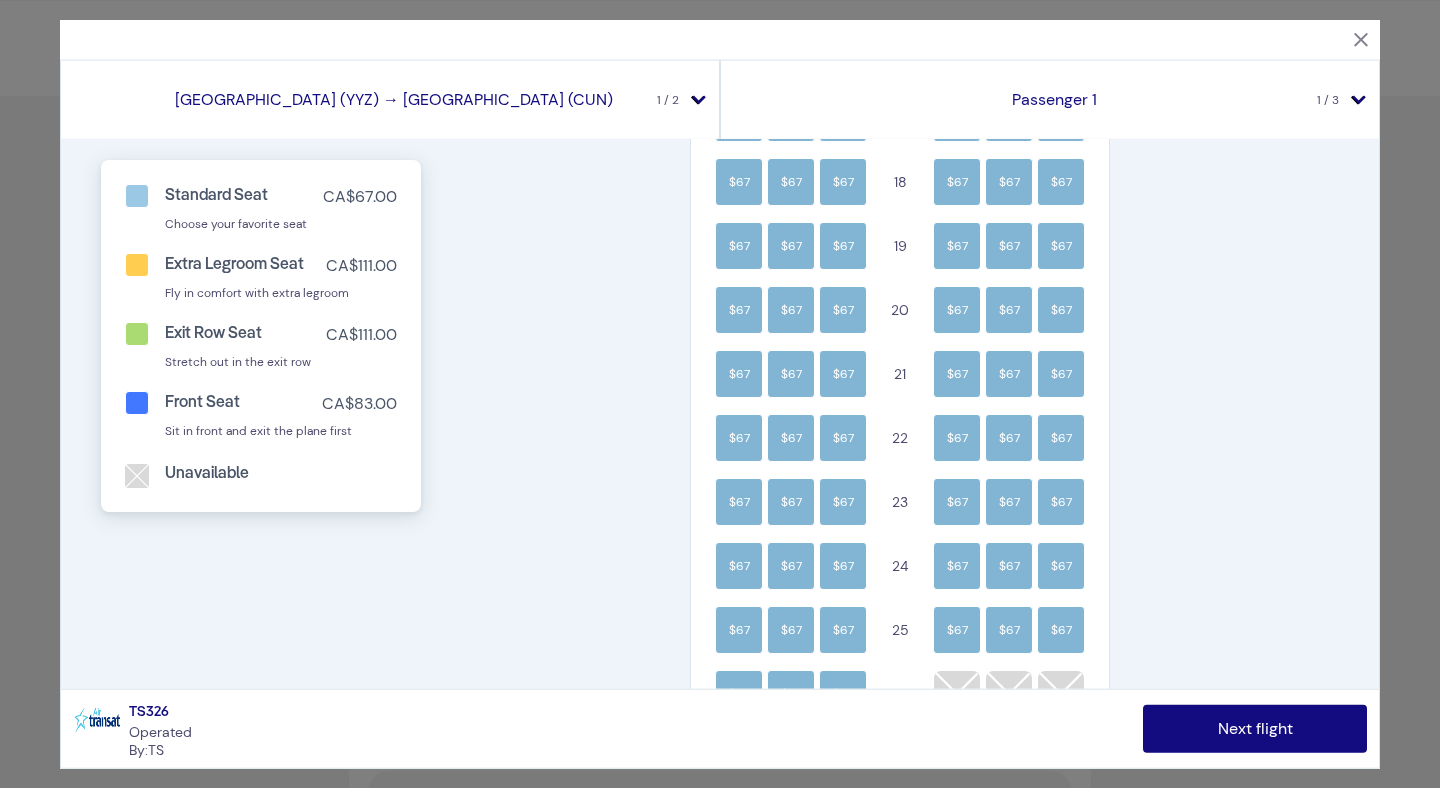click at bounding box center [1361, 40] 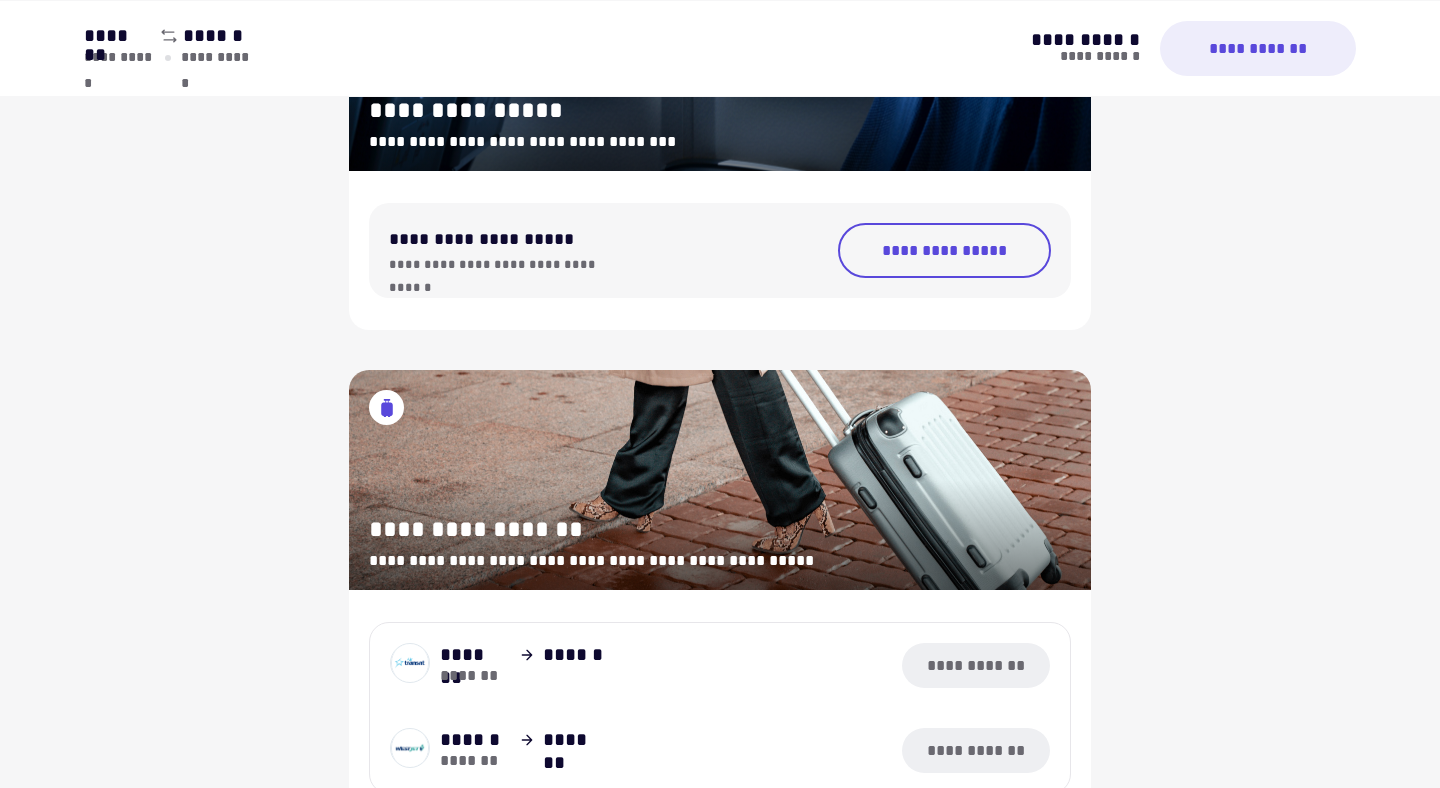 scroll, scrollTop: 386, scrollLeft: 0, axis: vertical 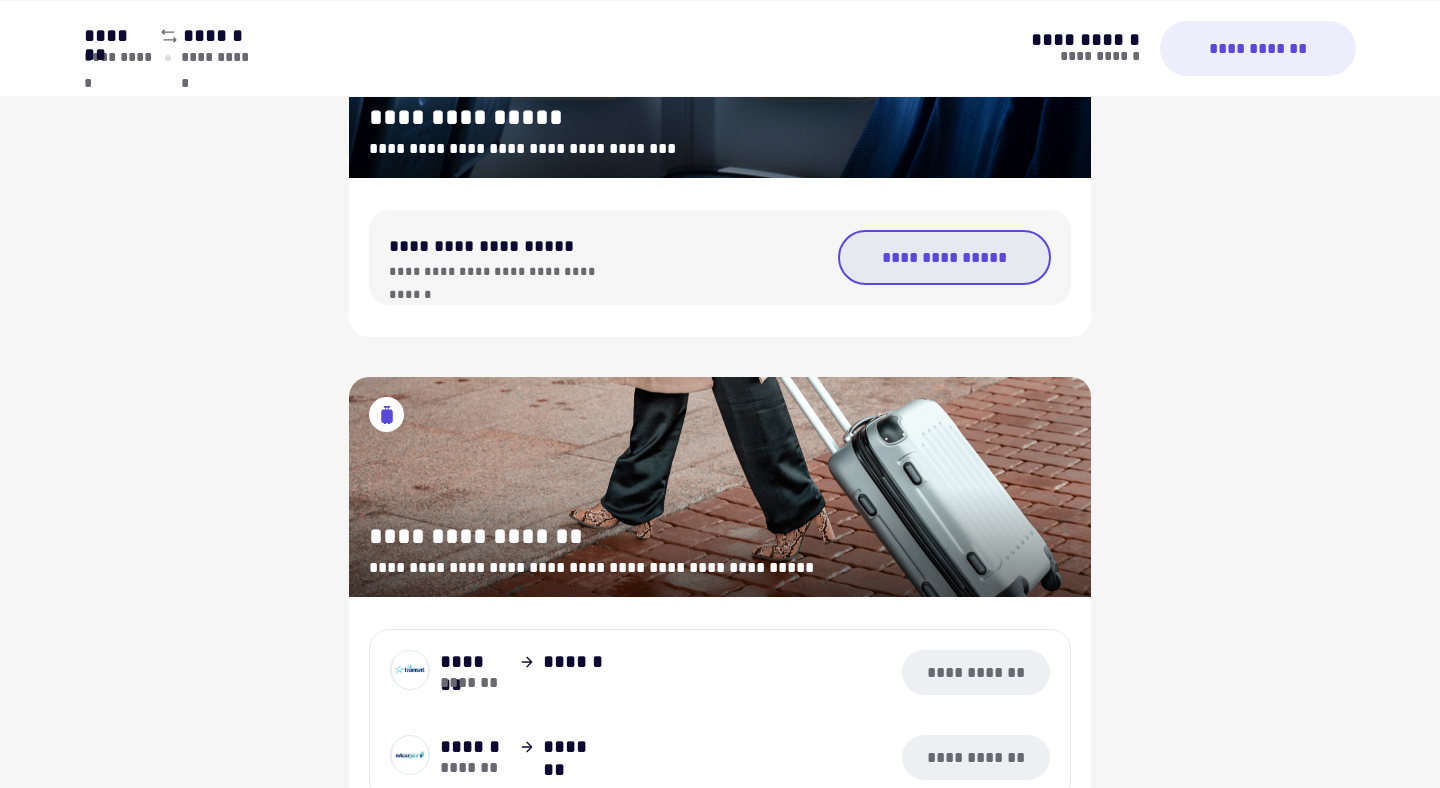 click on "**********" at bounding box center [944, 257] 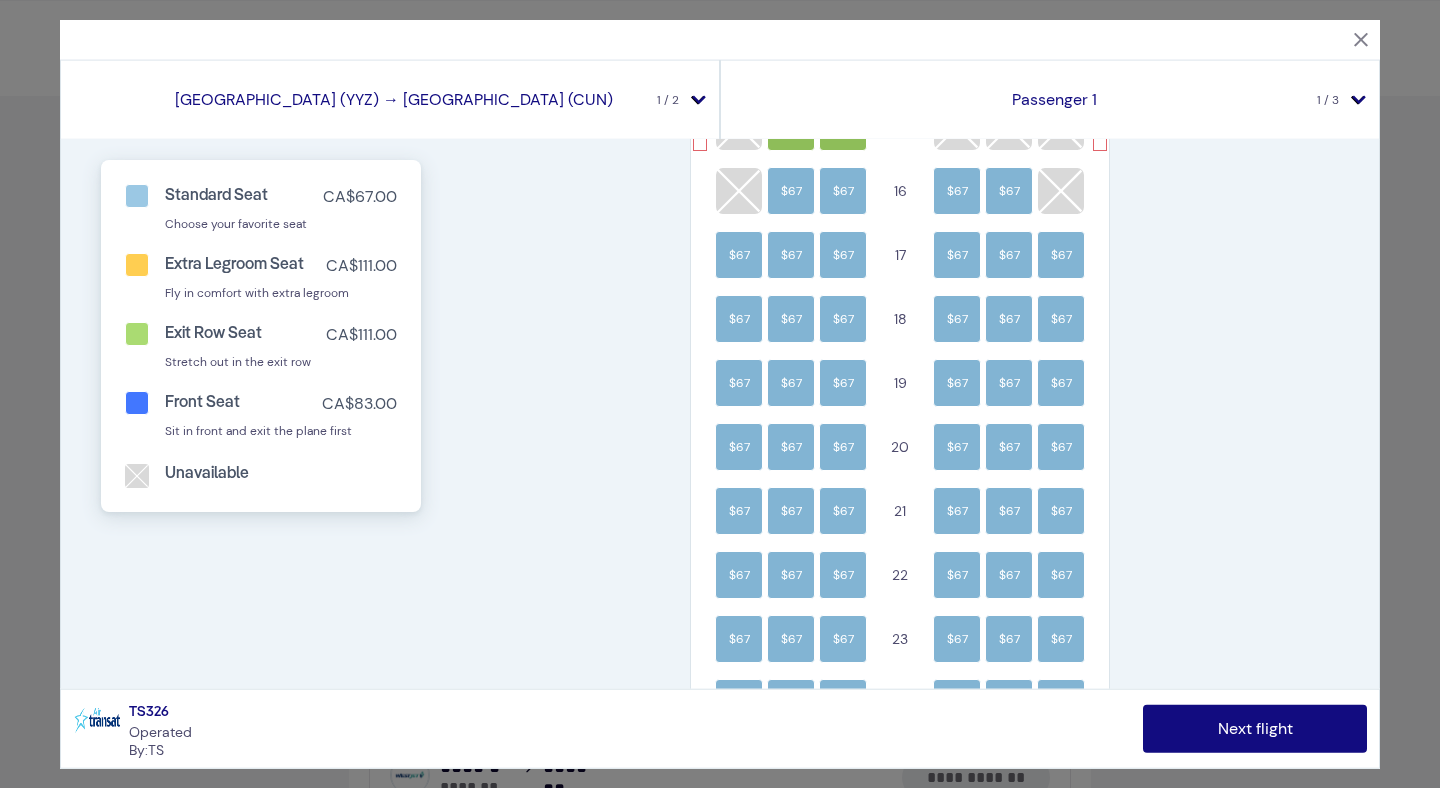 scroll, scrollTop: 750, scrollLeft: 0, axis: vertical 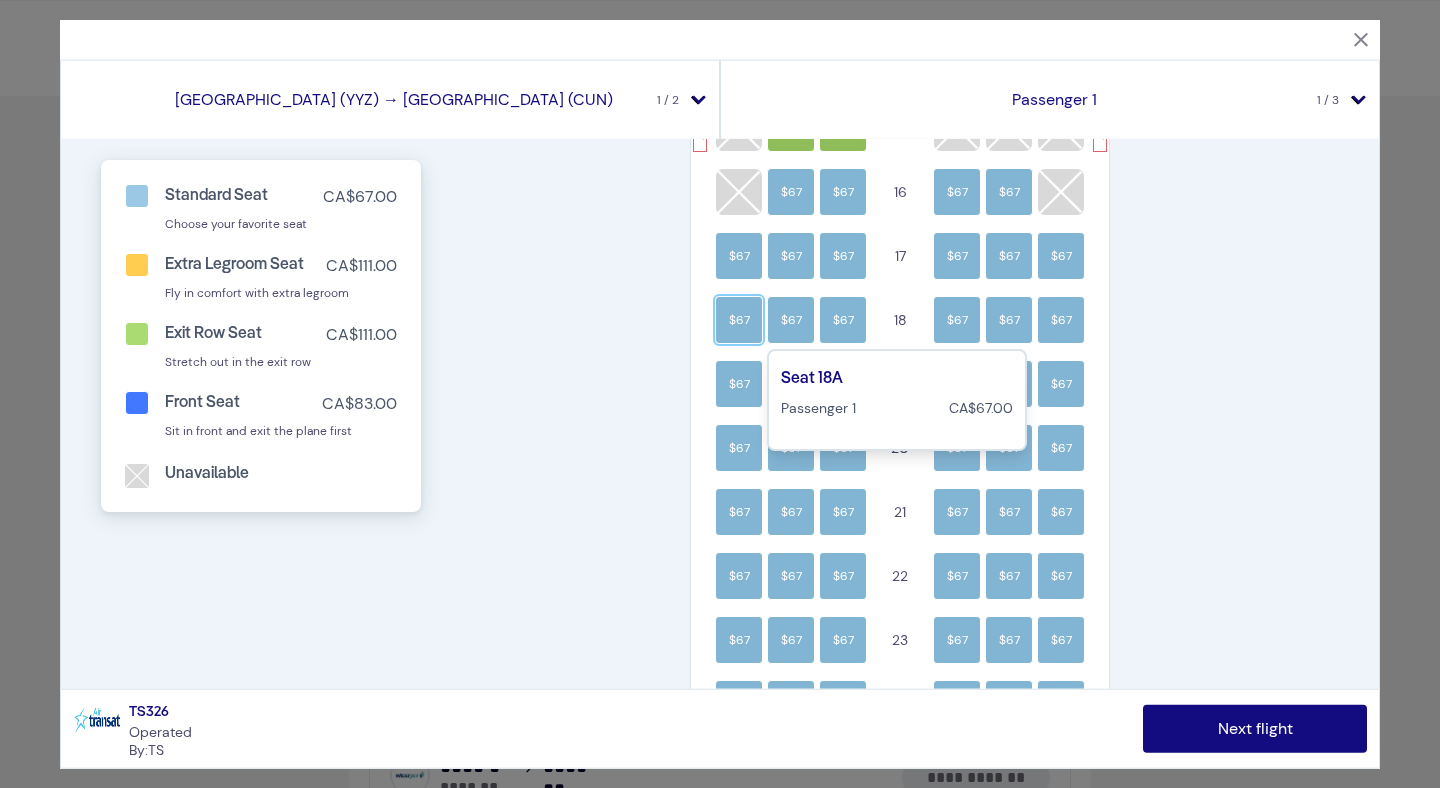 click on "$67" at bounding box center (739, 320) 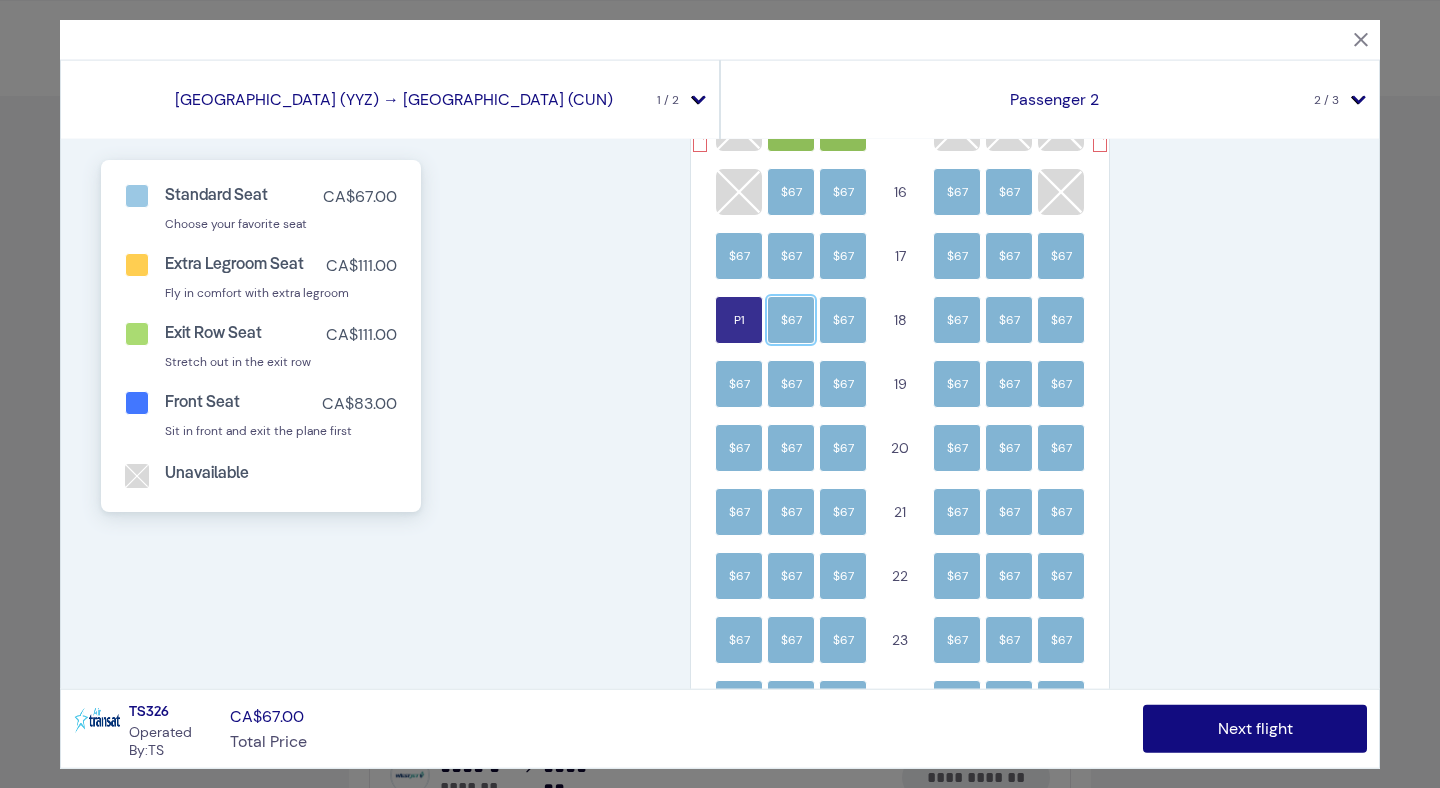 click on "$67" at bounding box center (791, 320) 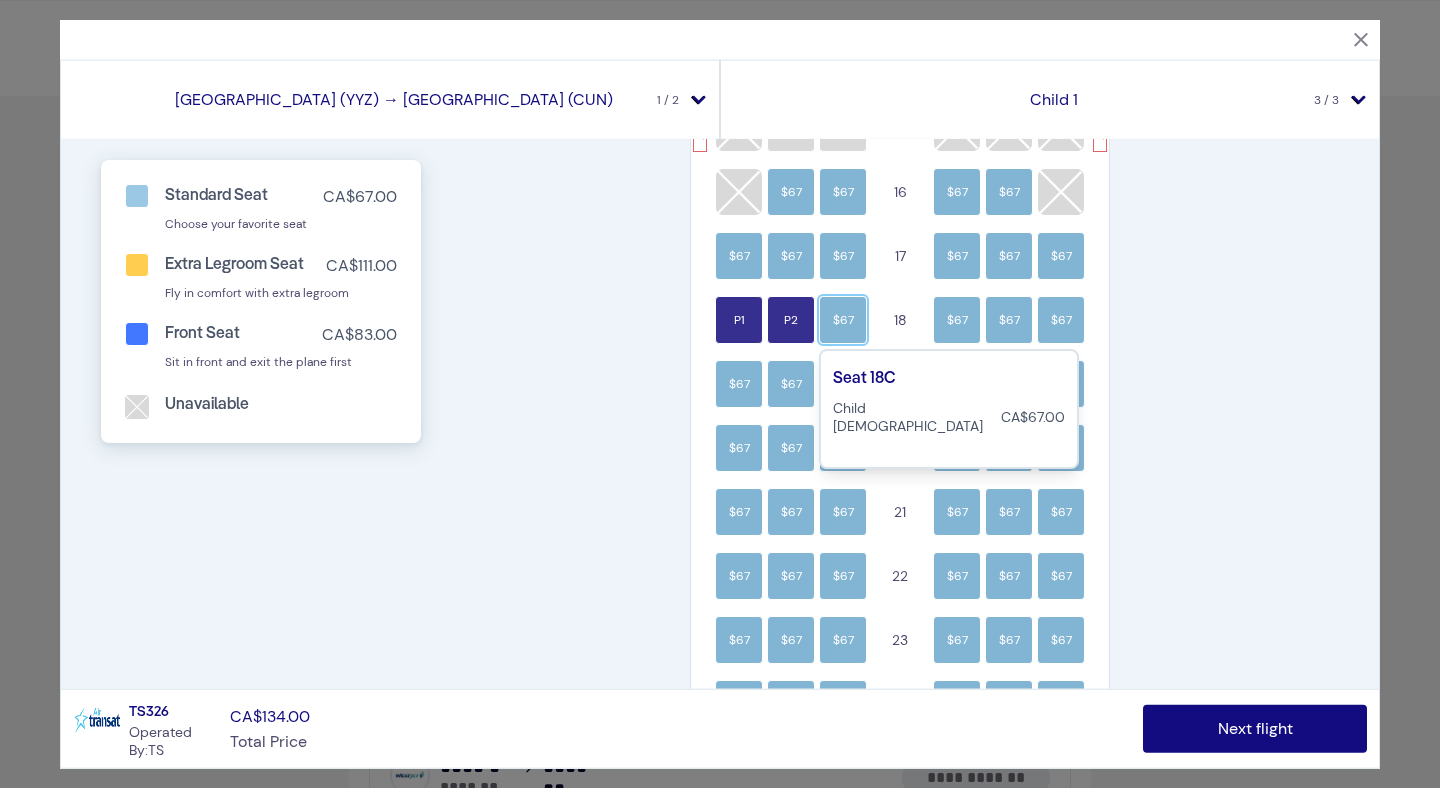 click on "$67" at bounding box center (843, 320) 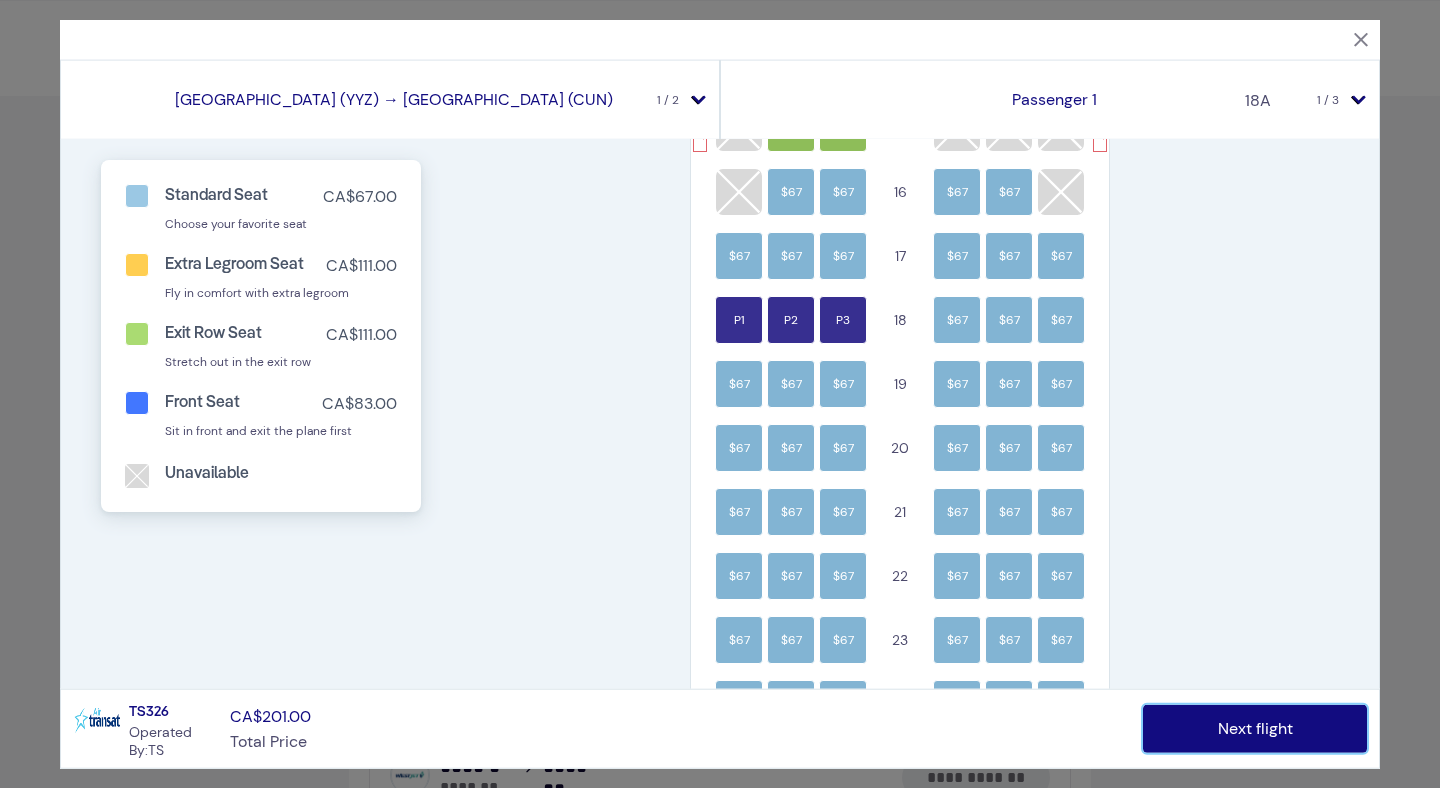 click on "Next flight" at bounding box center [1255, 728] 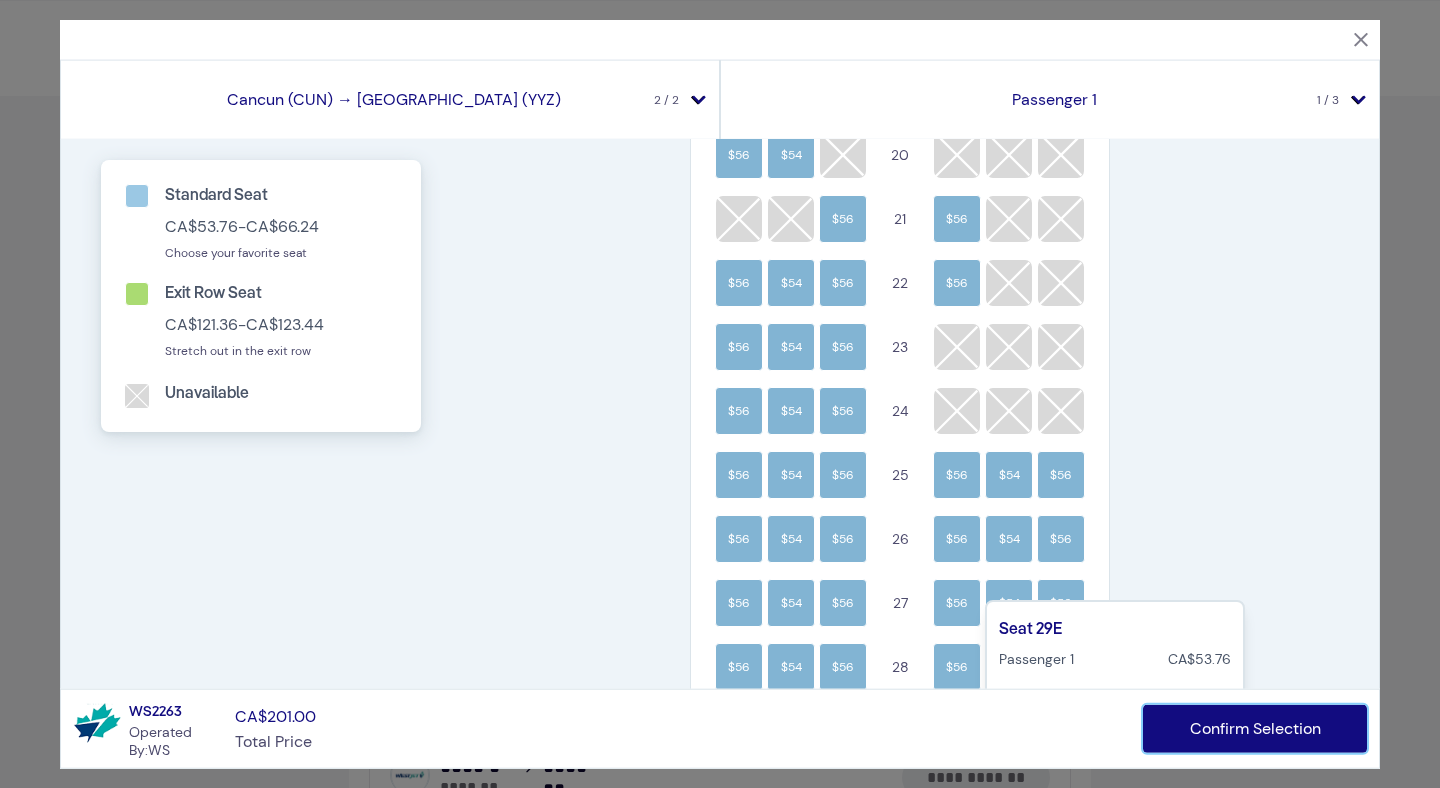 scroll, scrollTop: 1357, scrollLeft: 0, axis: vertical 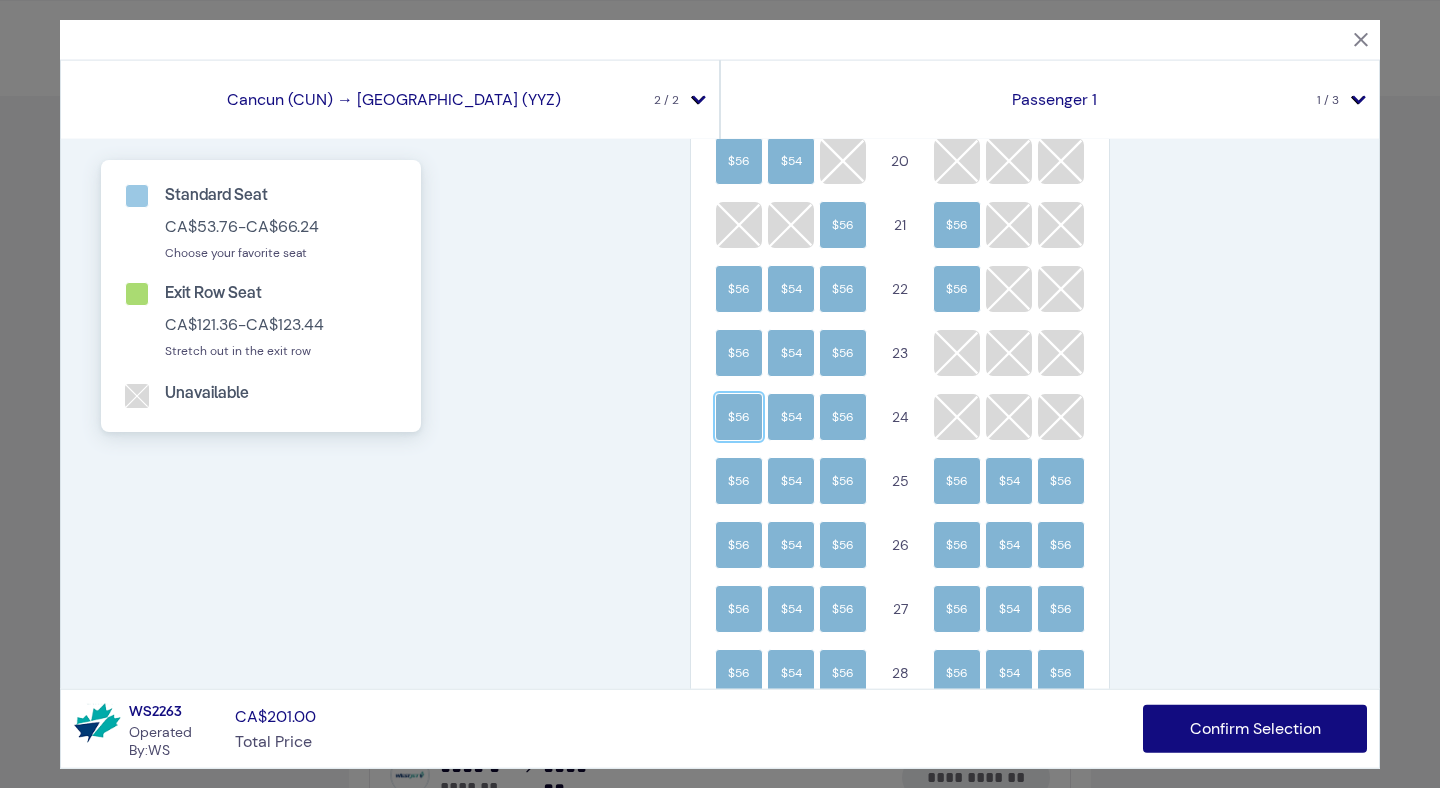 click on "$56" at bounding box center (739, 417) 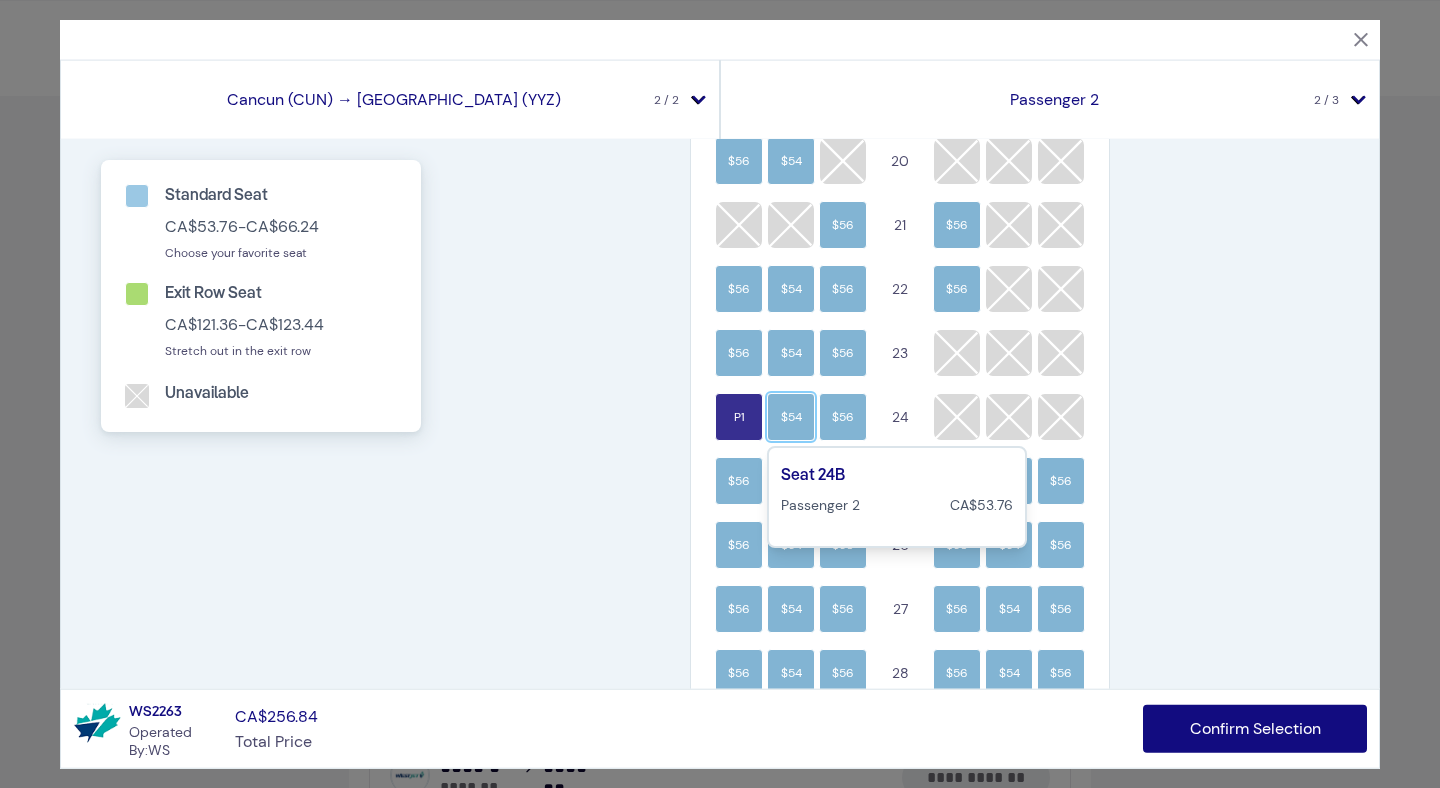 click on "$54" at bounding box center (791, 417) 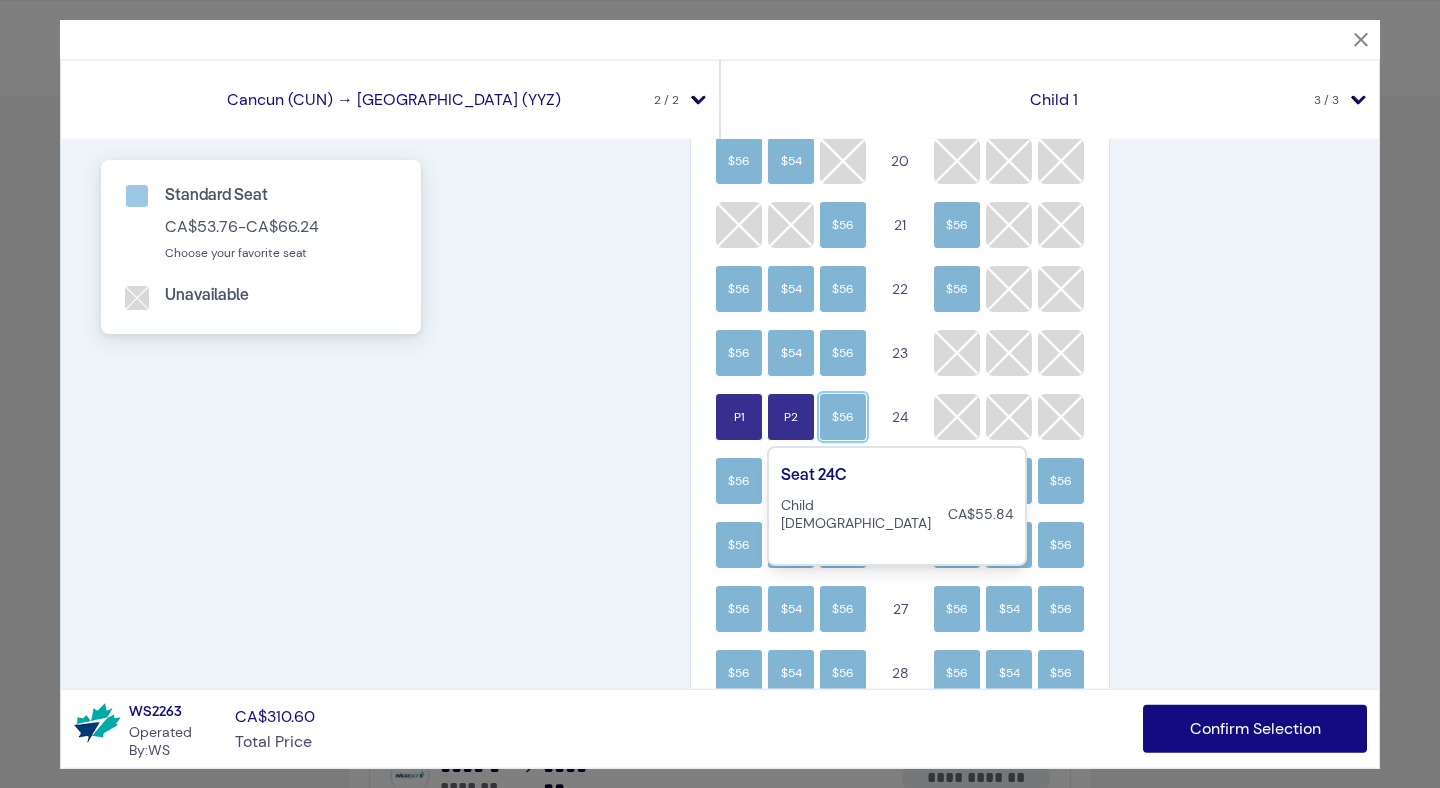 click on "$56" at bounding box center [843, 417] 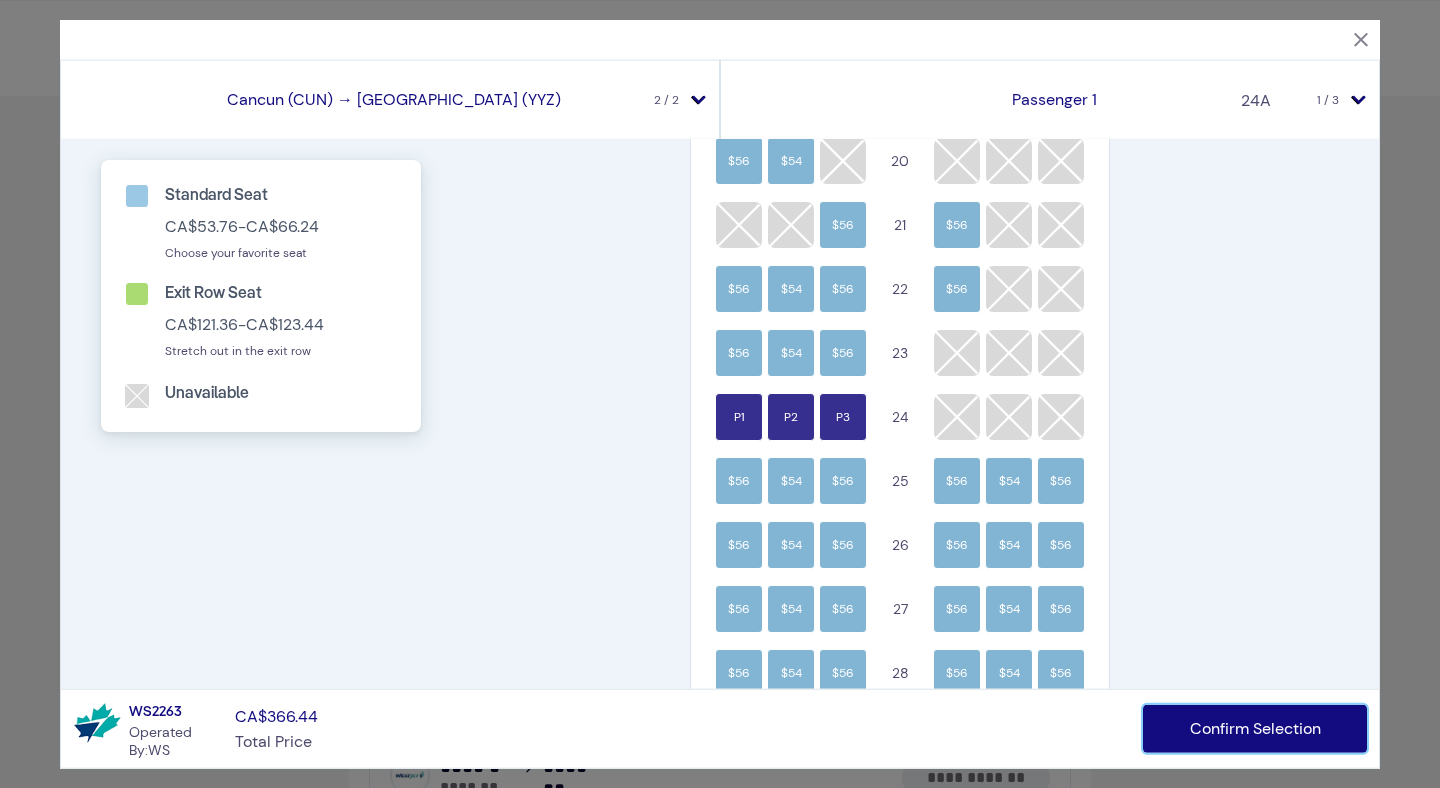 click on "Confirm Selection" at bounding box center (1255, 728) 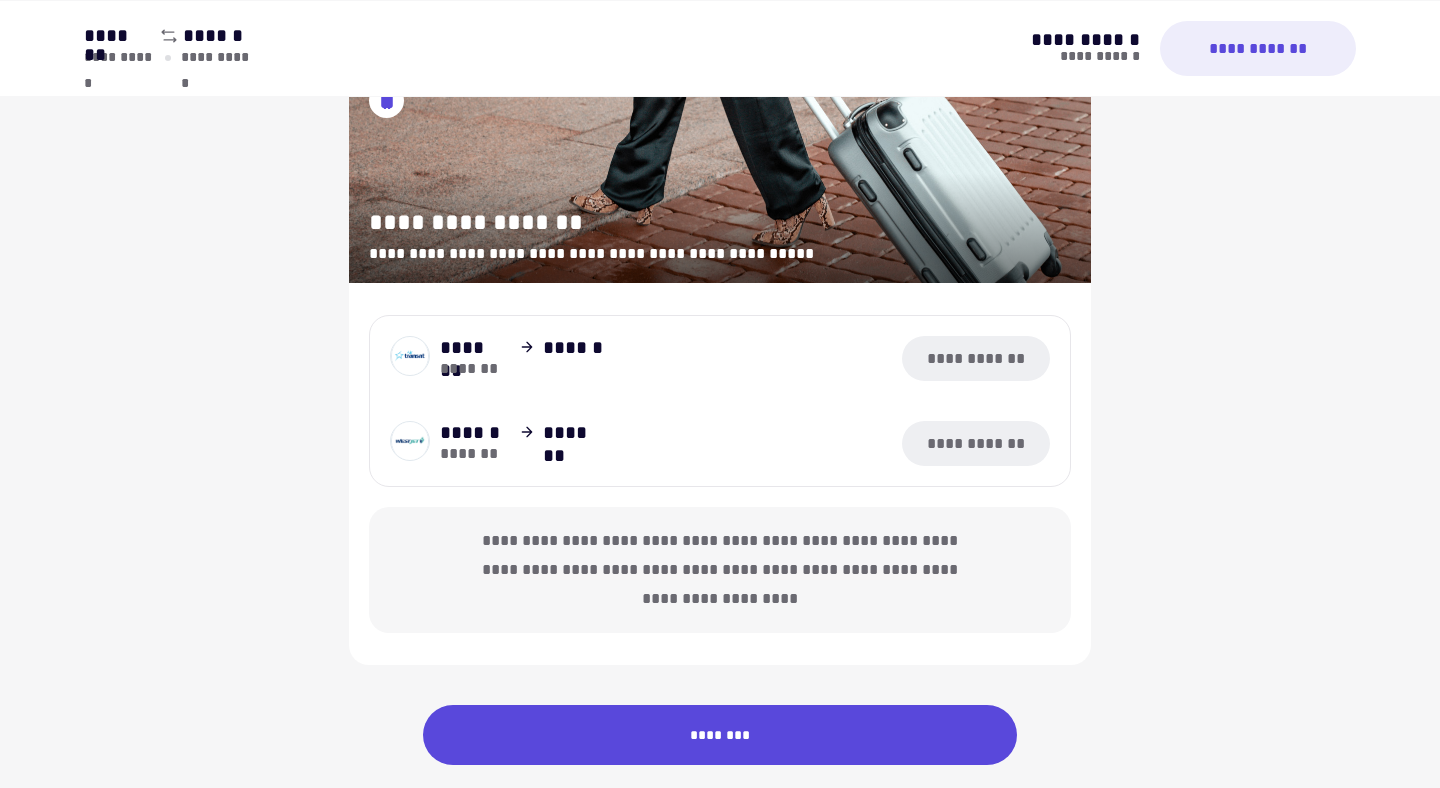 scroll, scrollTop: 1121, scrollLeft: 0, axis: vertical 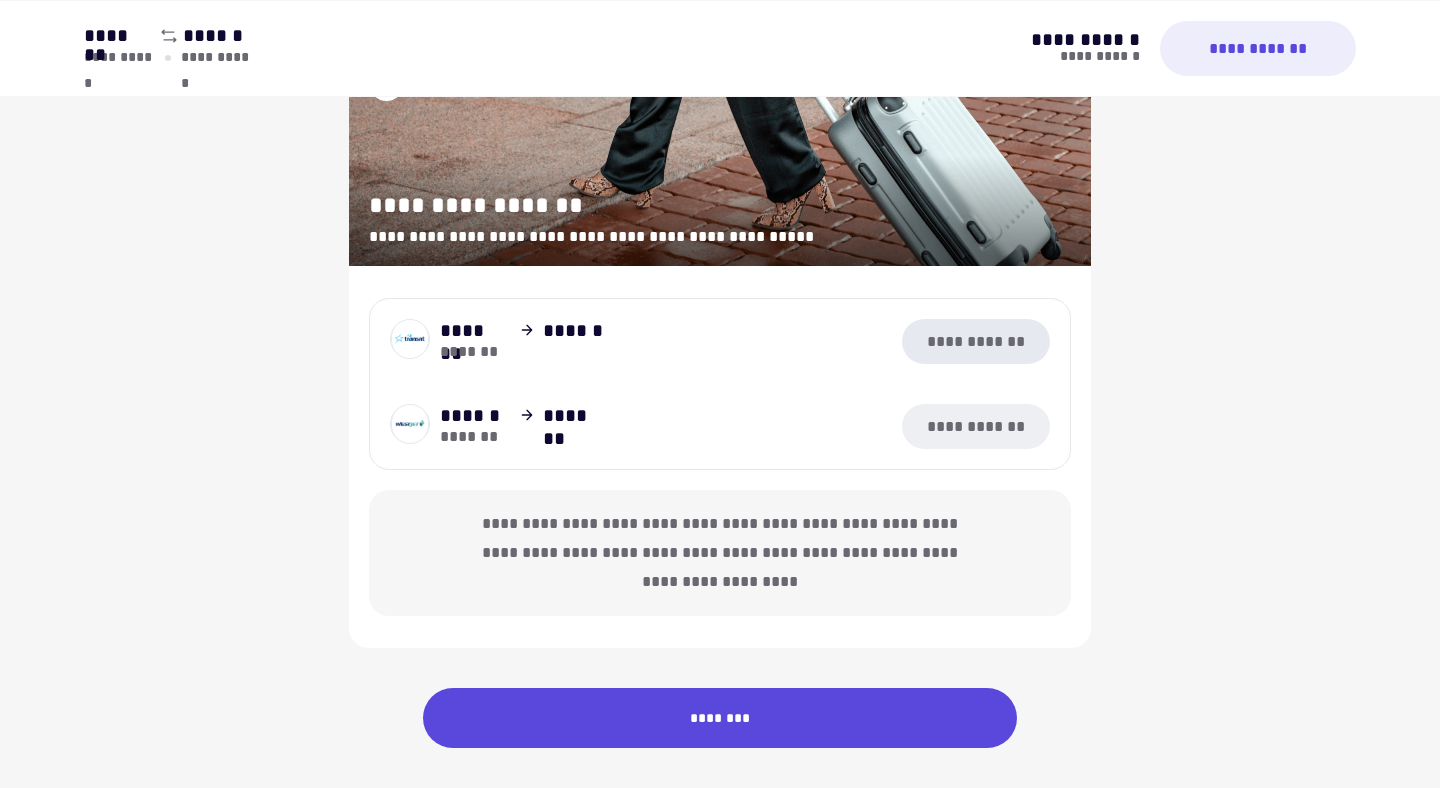 click on "**********" at bounding box center (976, 341) 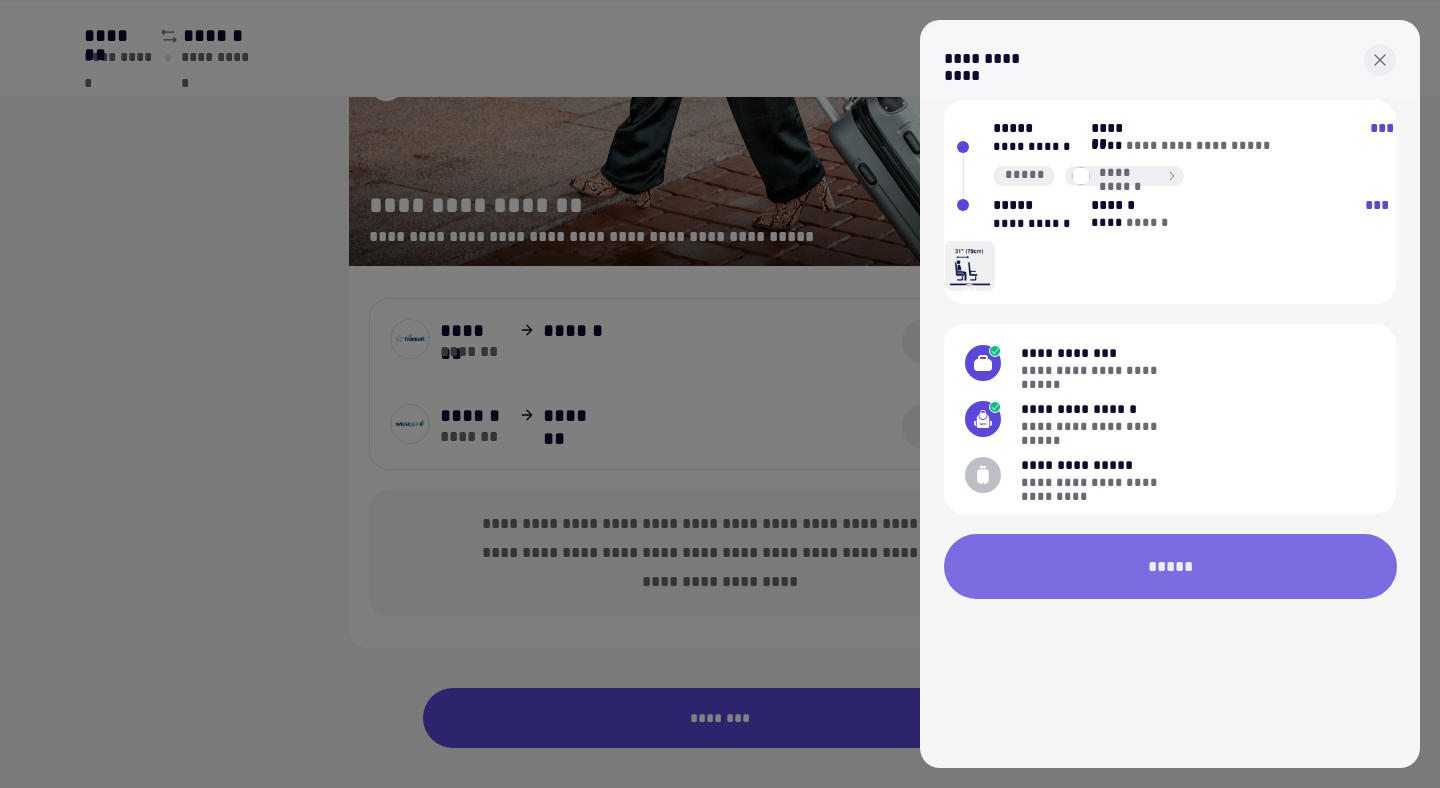 click on "*****" at bounding box center (1170, 566) 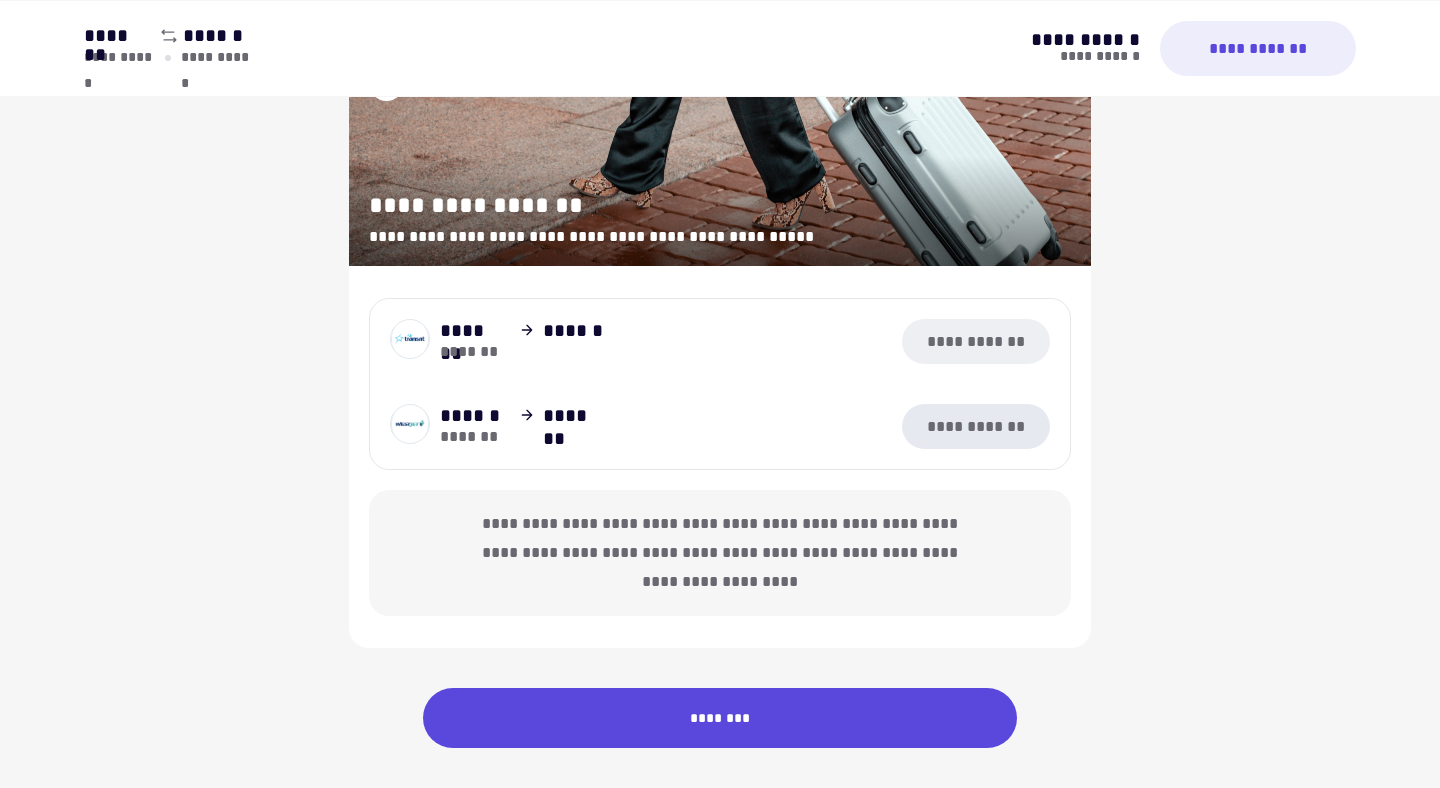 click on "**********" at bounding box center [976, 426] 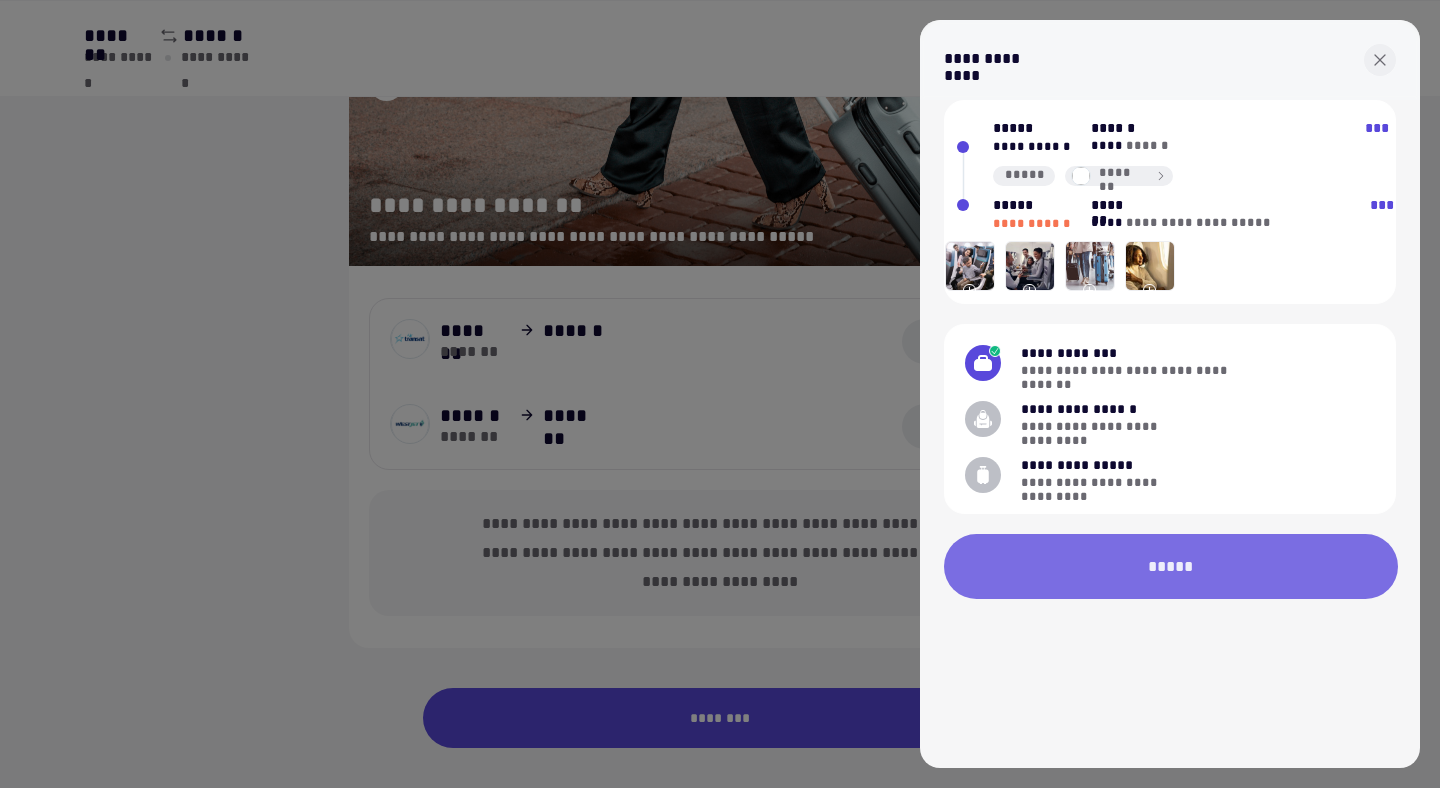 click on "*****" at bounding box center [1171, 566] 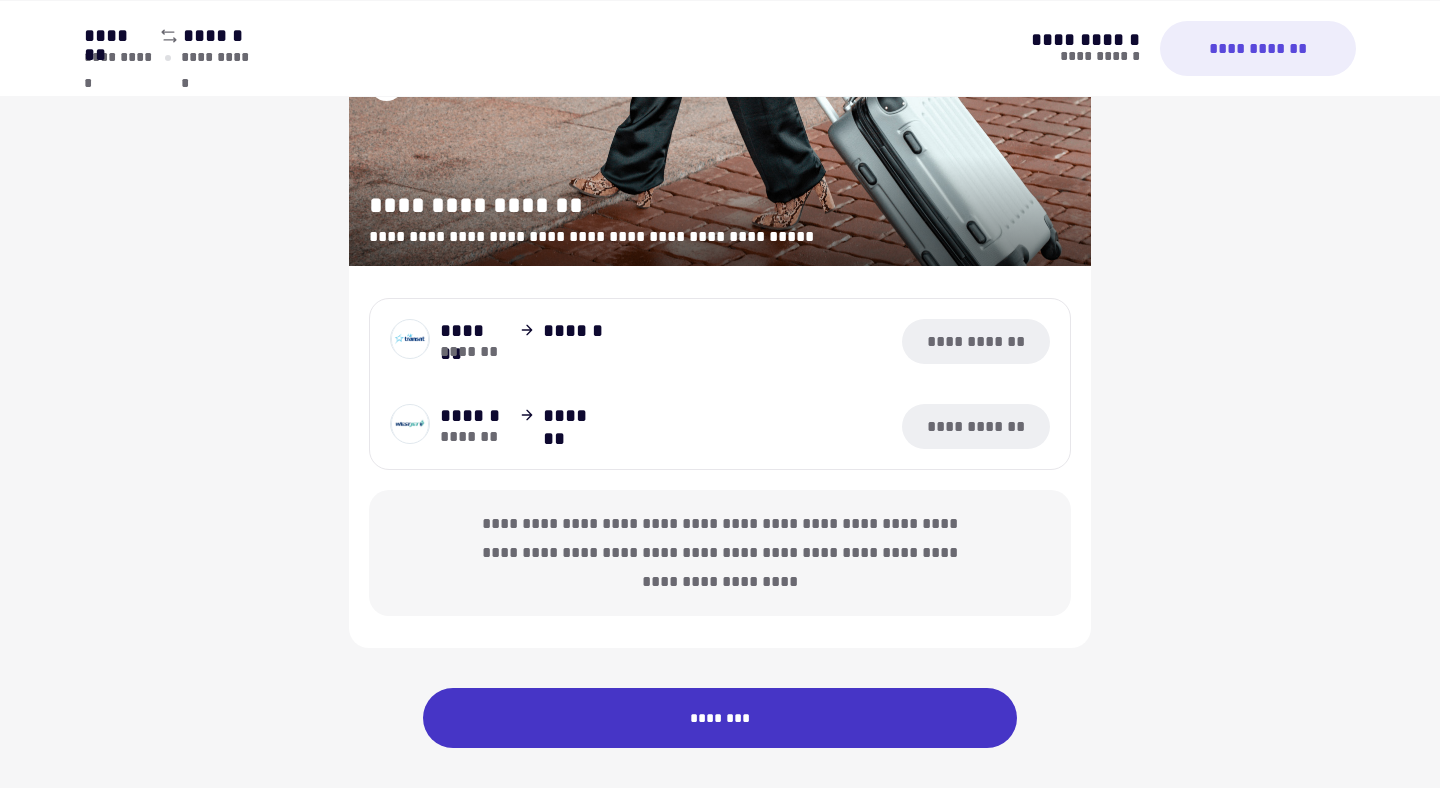 click on "********" at bounding box center [720, 718] 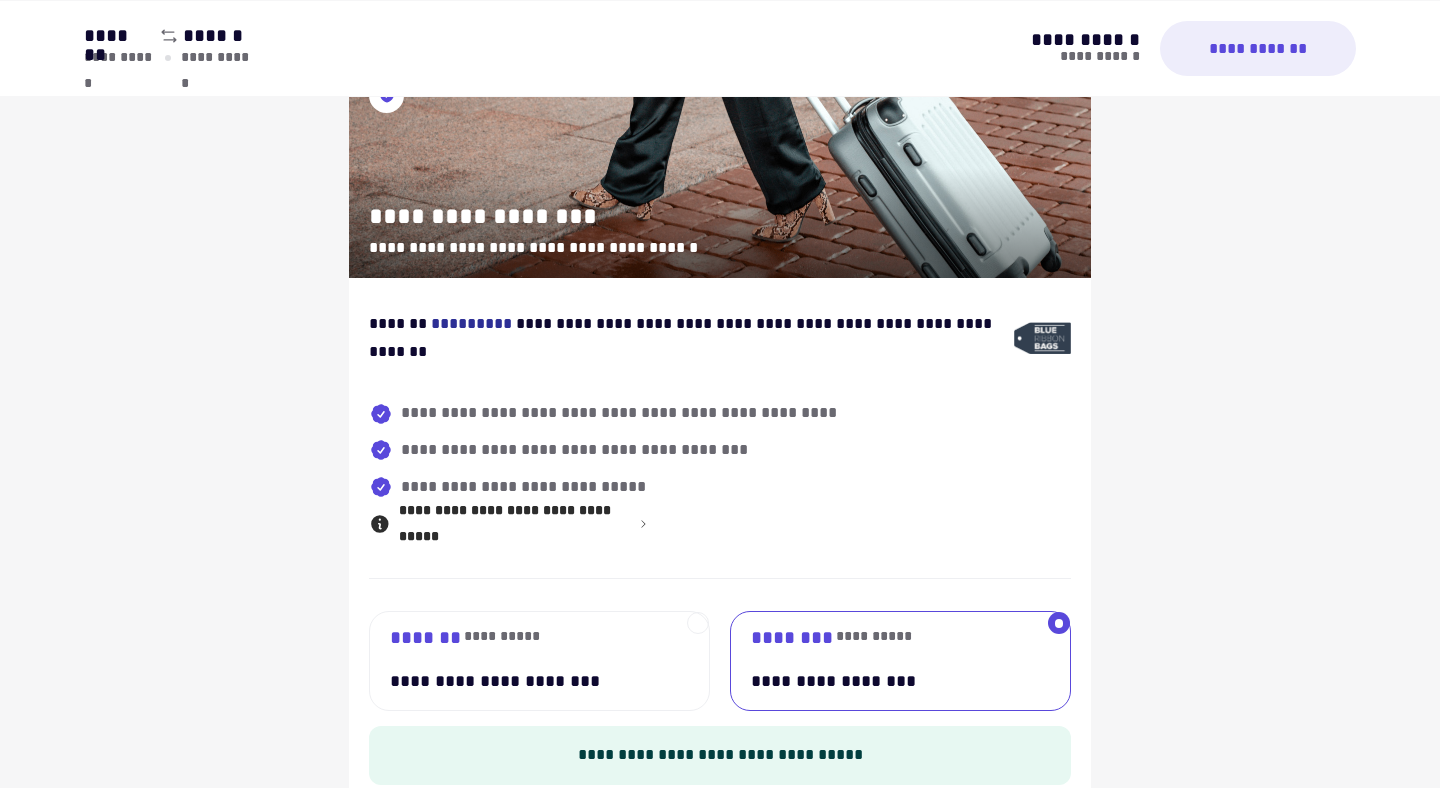 scroll, scrollTop: 1398, scrollLeft: 0, axis: vertical 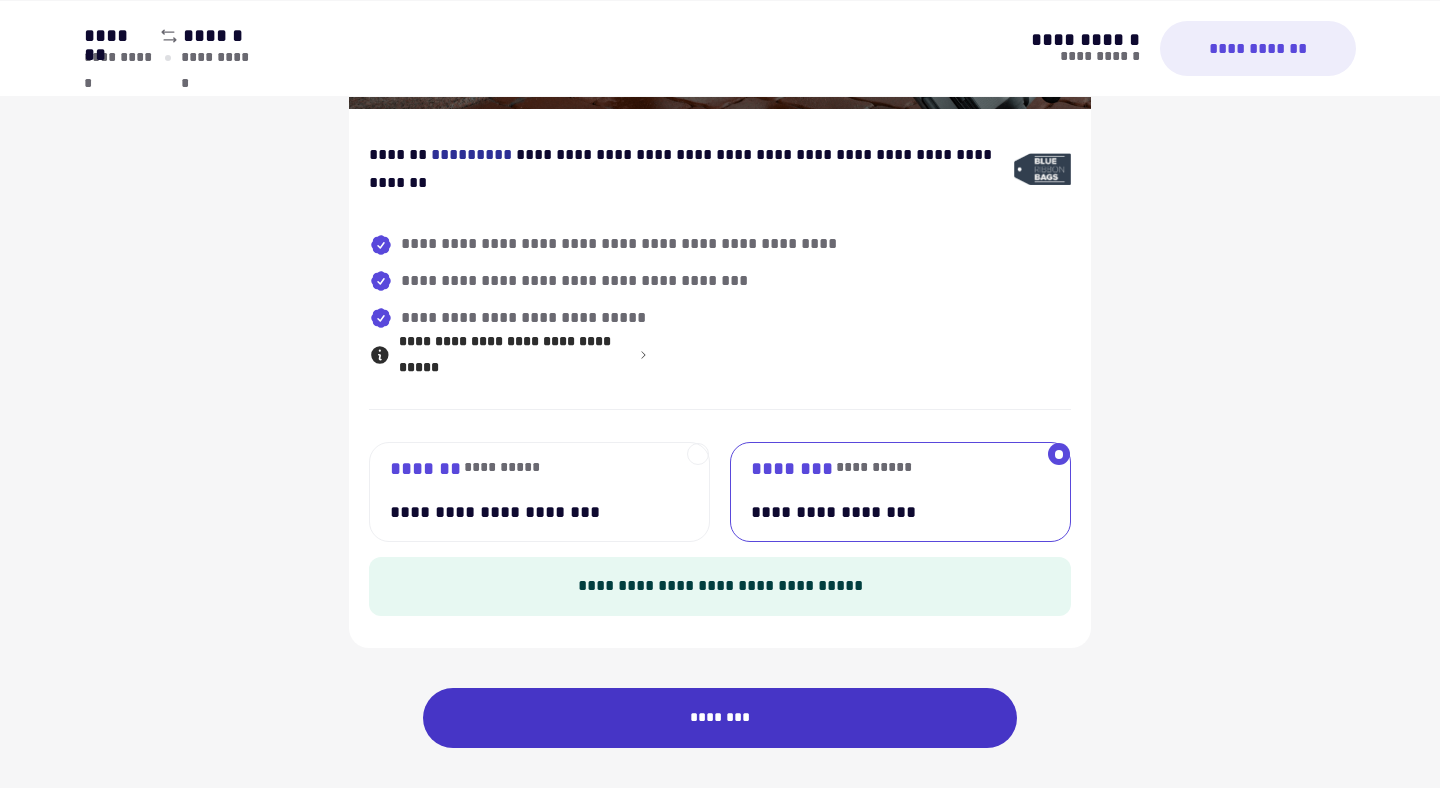 click on "********" at bounding box center [720, 718] 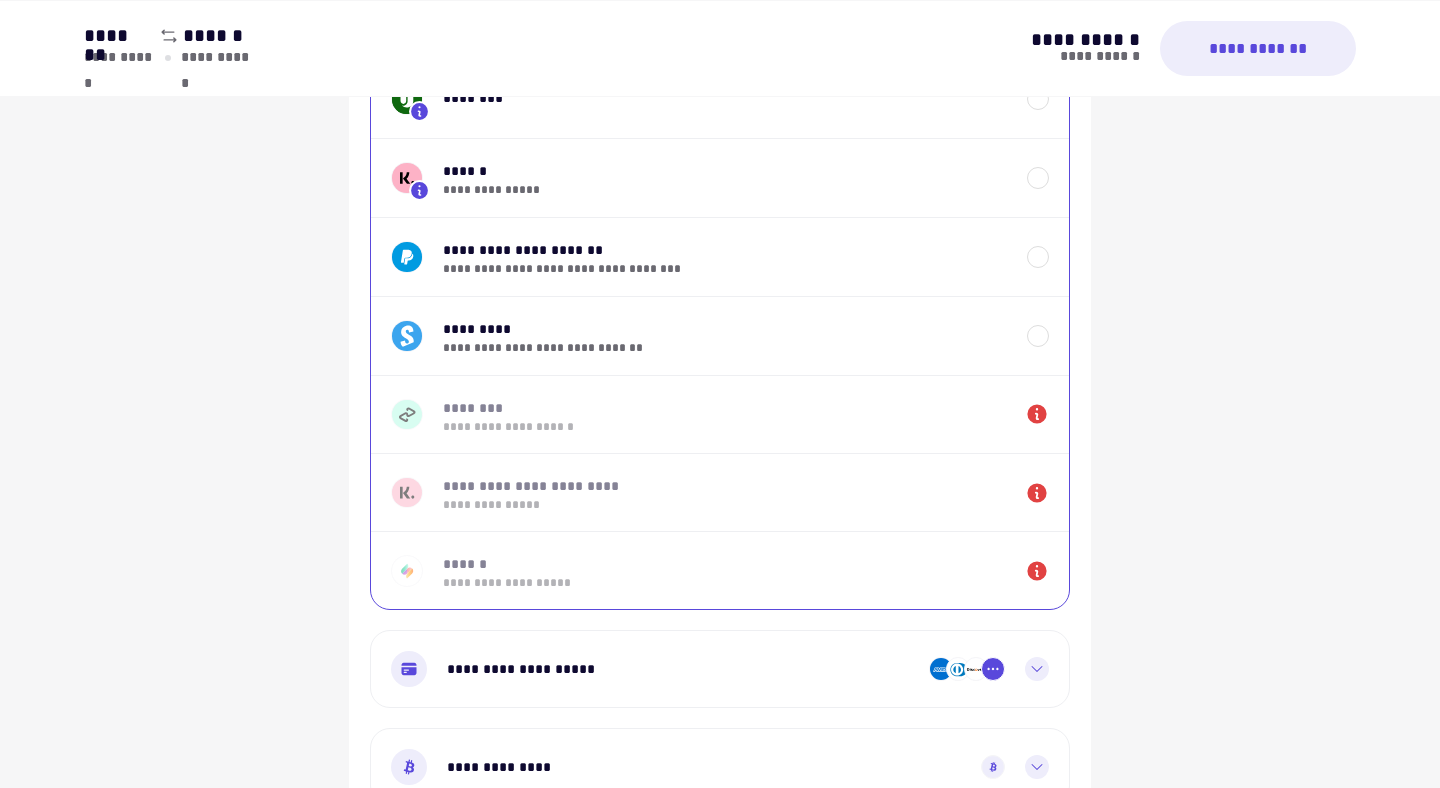 scroll, scrollTop: 1514, scrollLeft: 0, axis: vertical 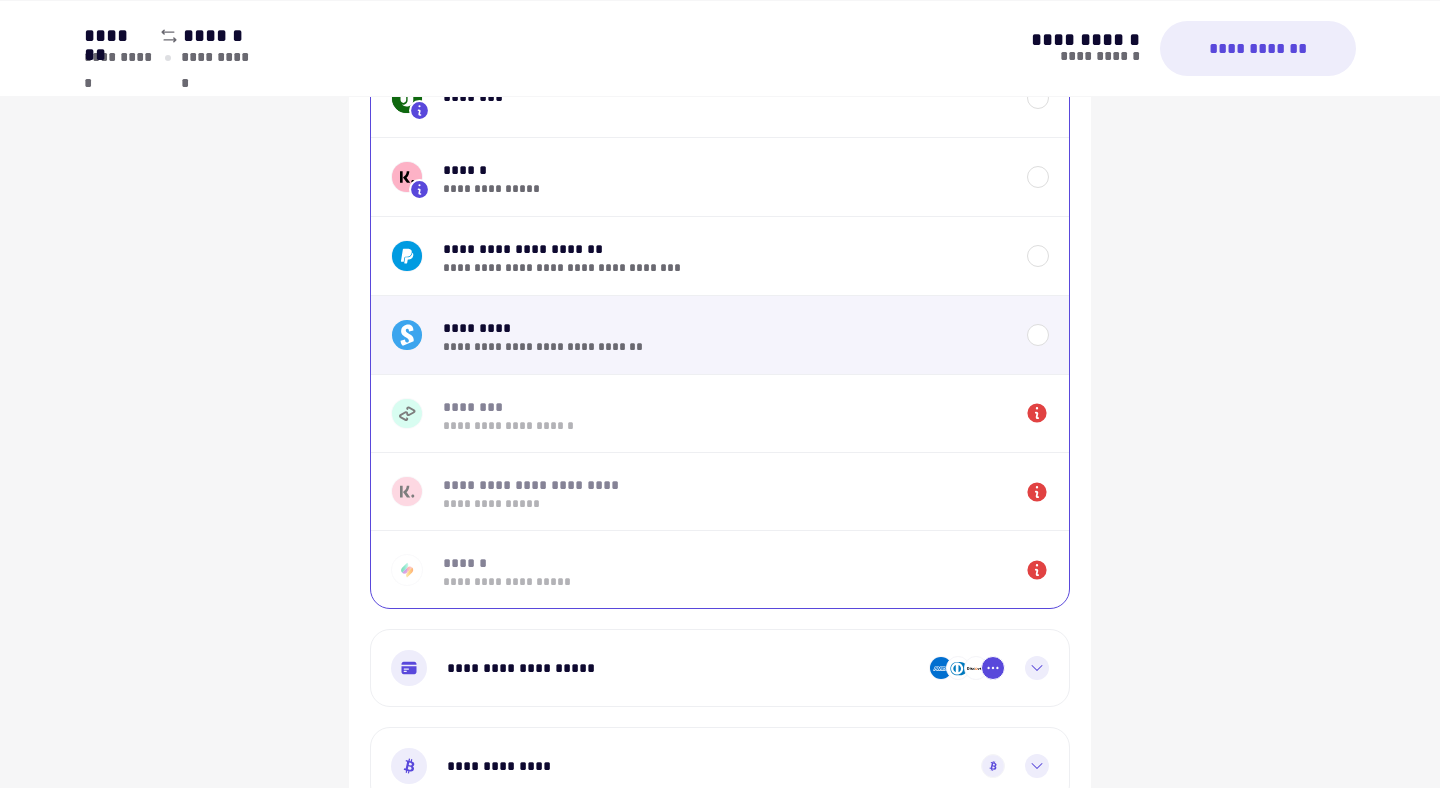 click on "**********" at bounding box center [720, 334] 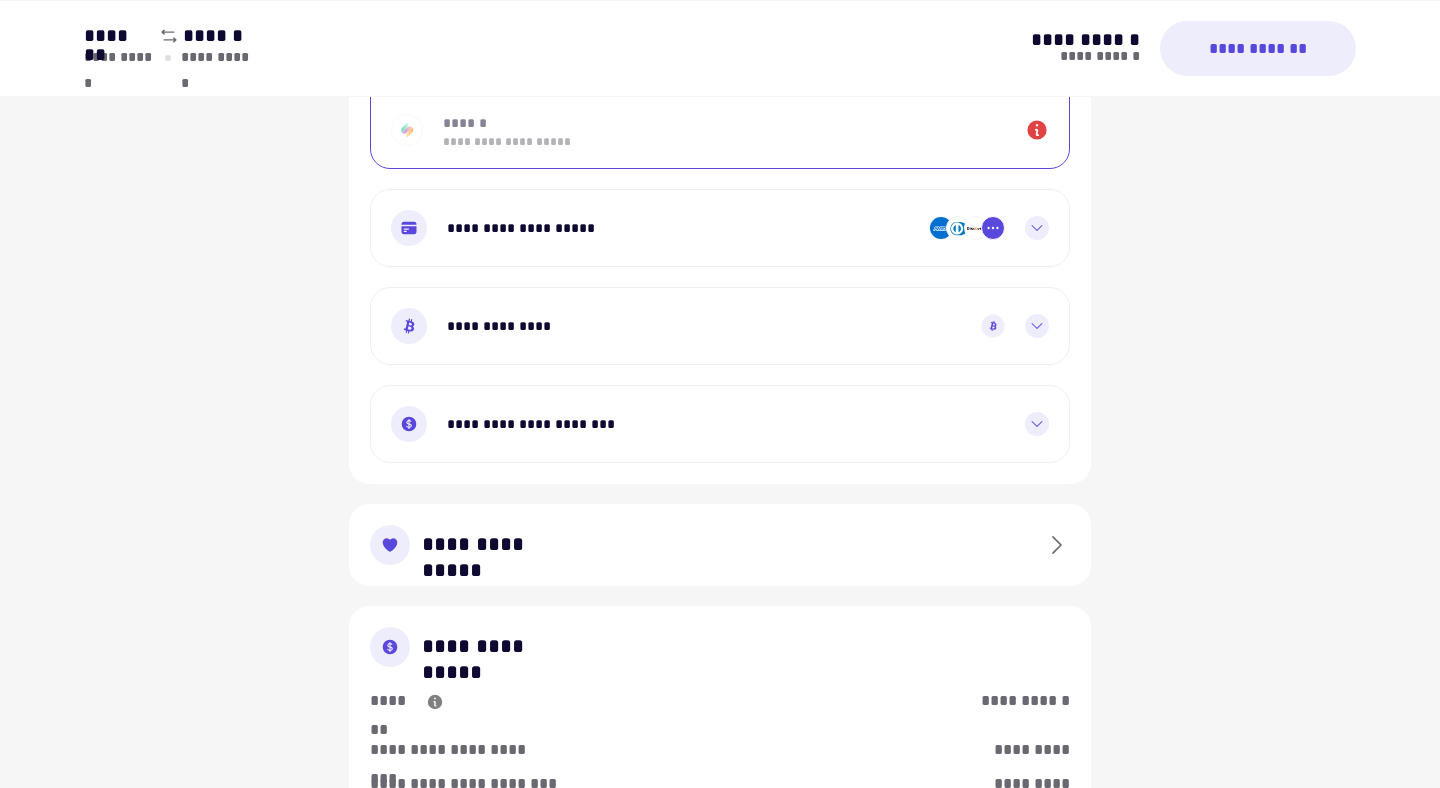 scroll, scrollTop: 1951, scrollLeft: 0, axis: vertical 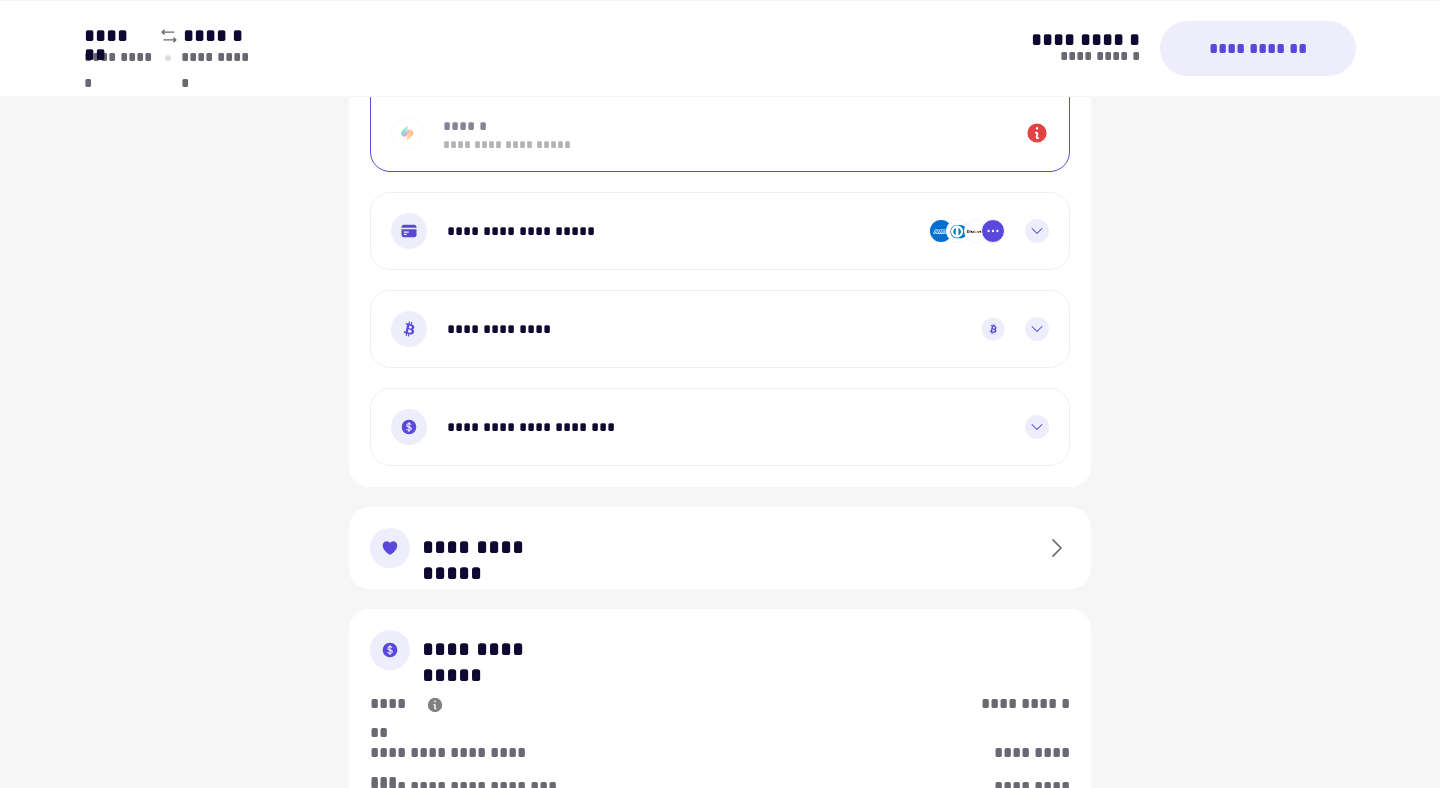 click on "**********" at bounding box center [720, 231] 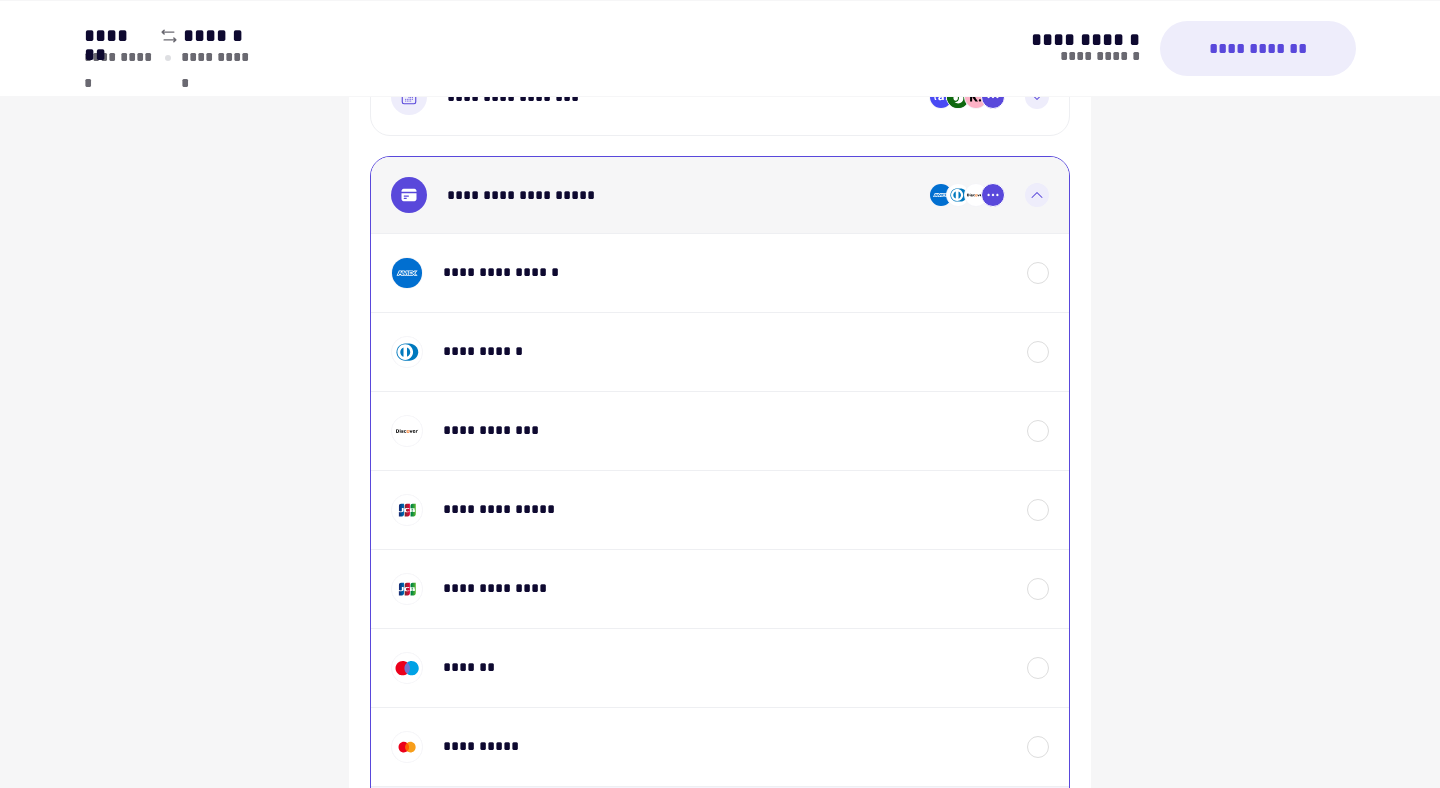 scroll, scrollTop: 1378, scrollLeft: 0, axis: vertical 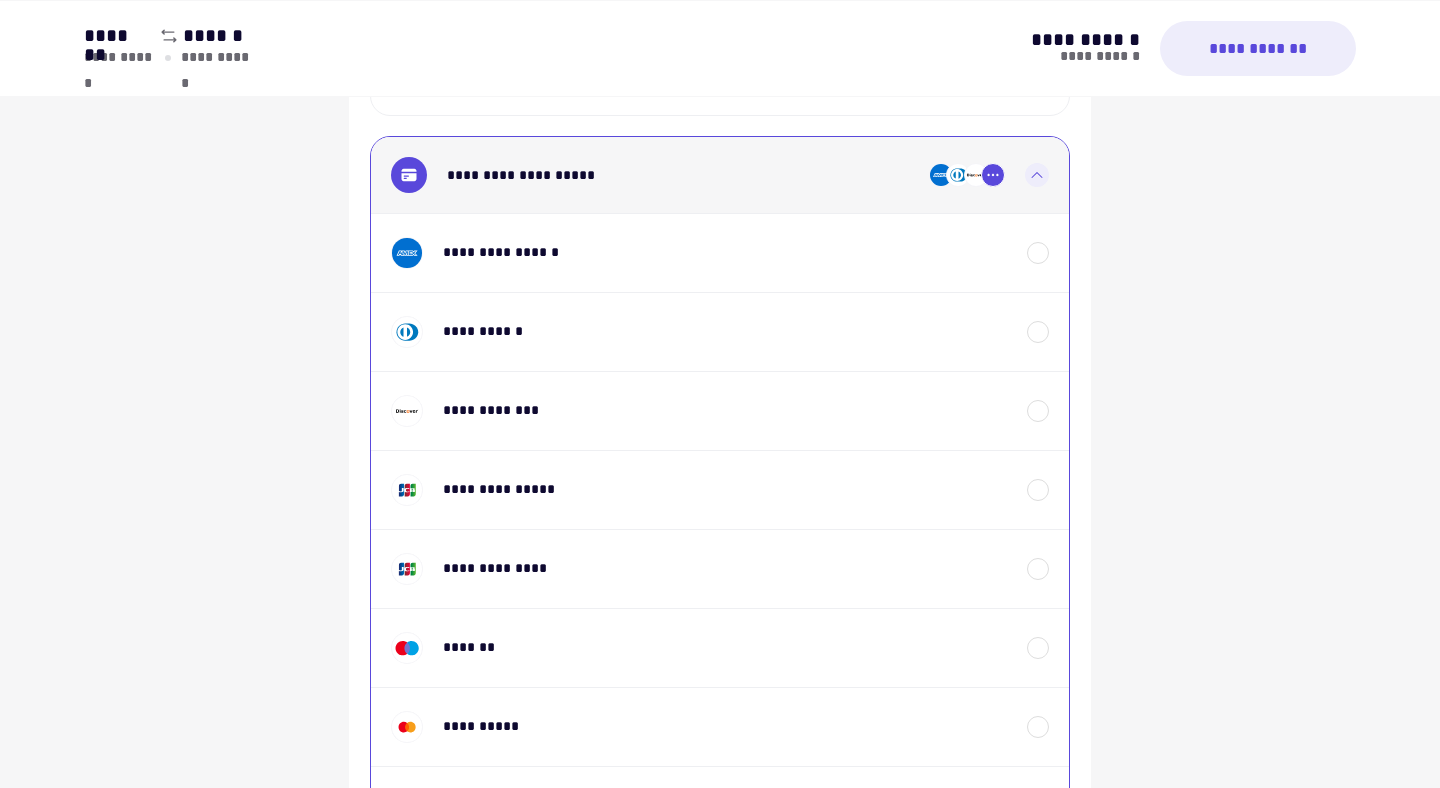 click 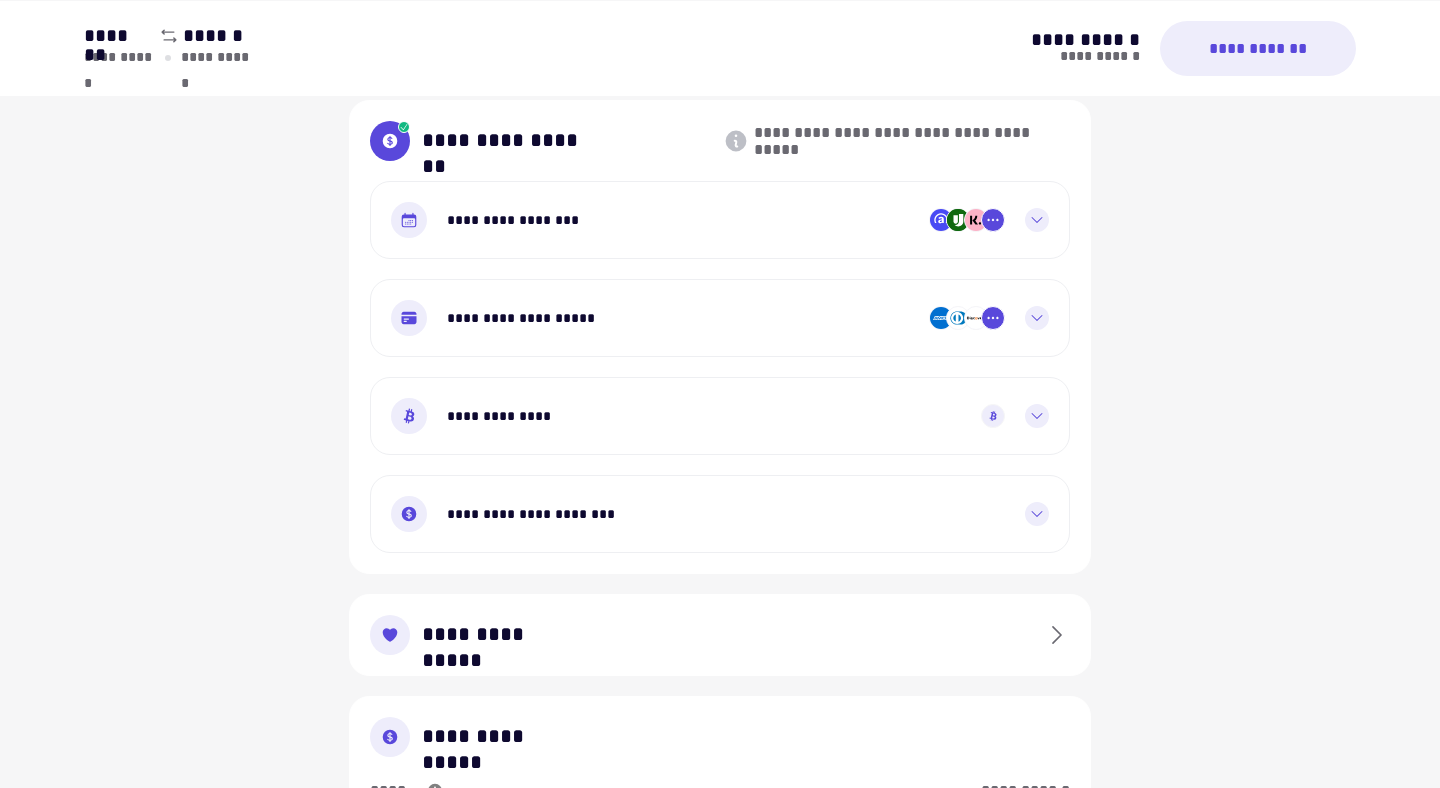 scroll, scrollTop: 1231, scrollLeft: 0, axis: vertical 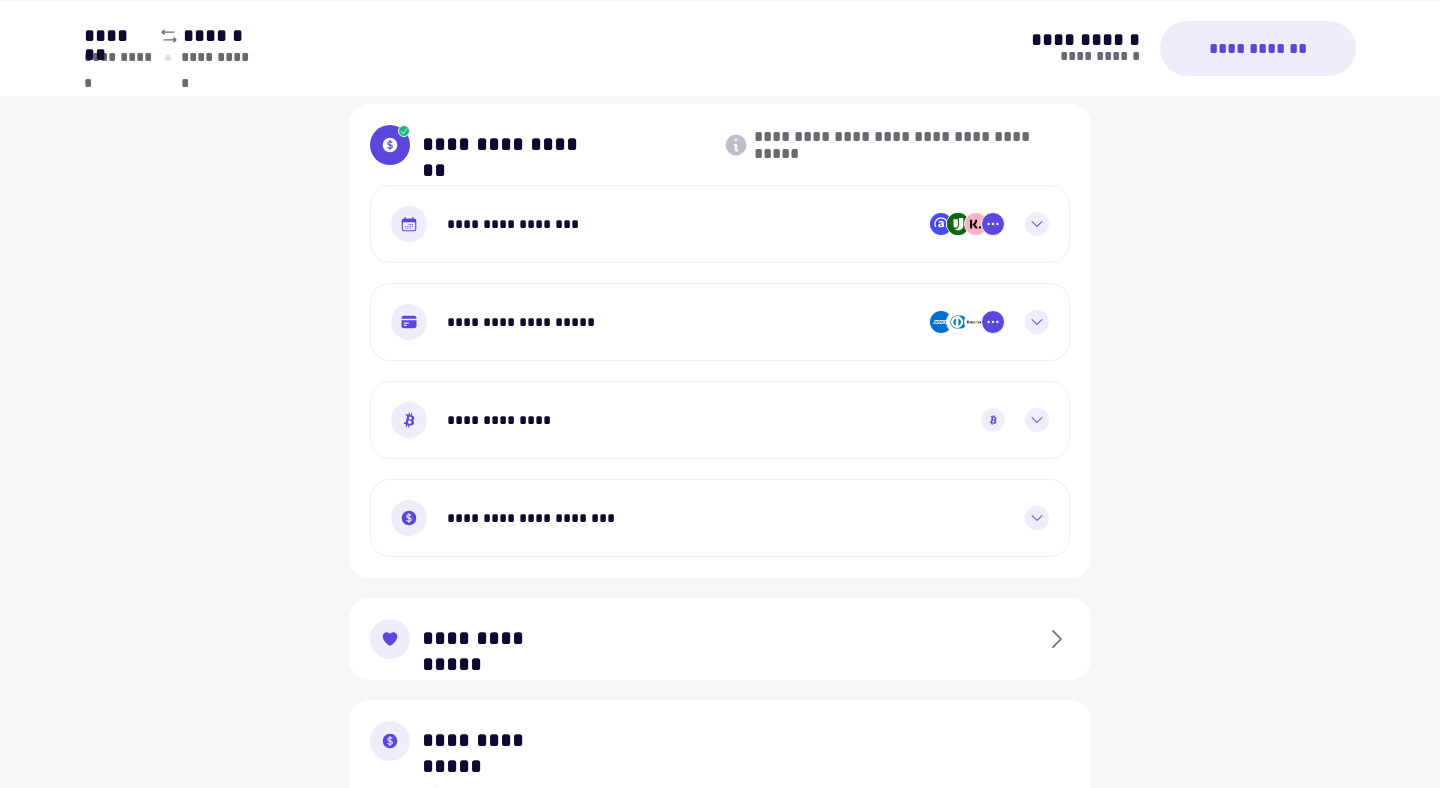 click 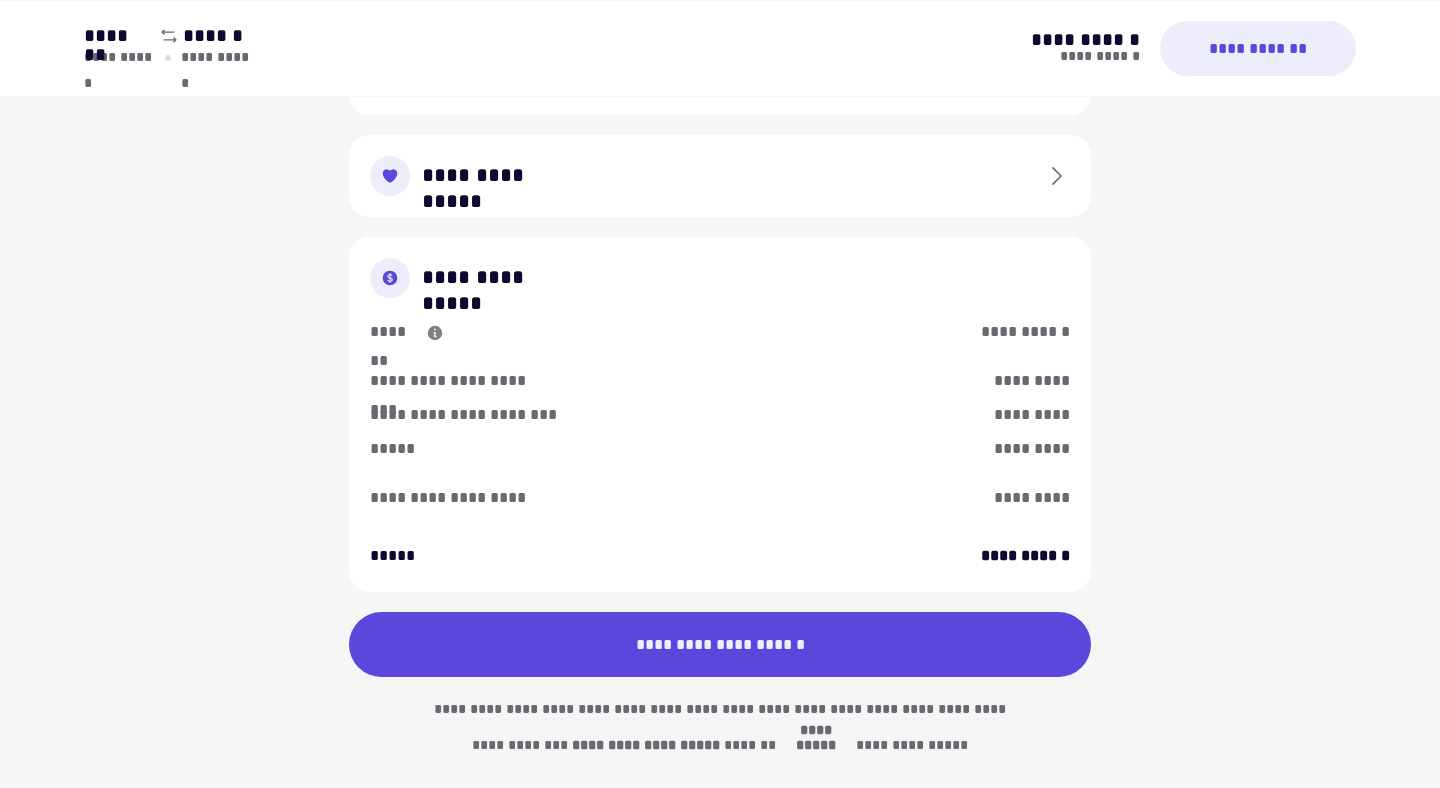 scroll, scrollTop: 2324, scrollLeft: 0, axis: vertical 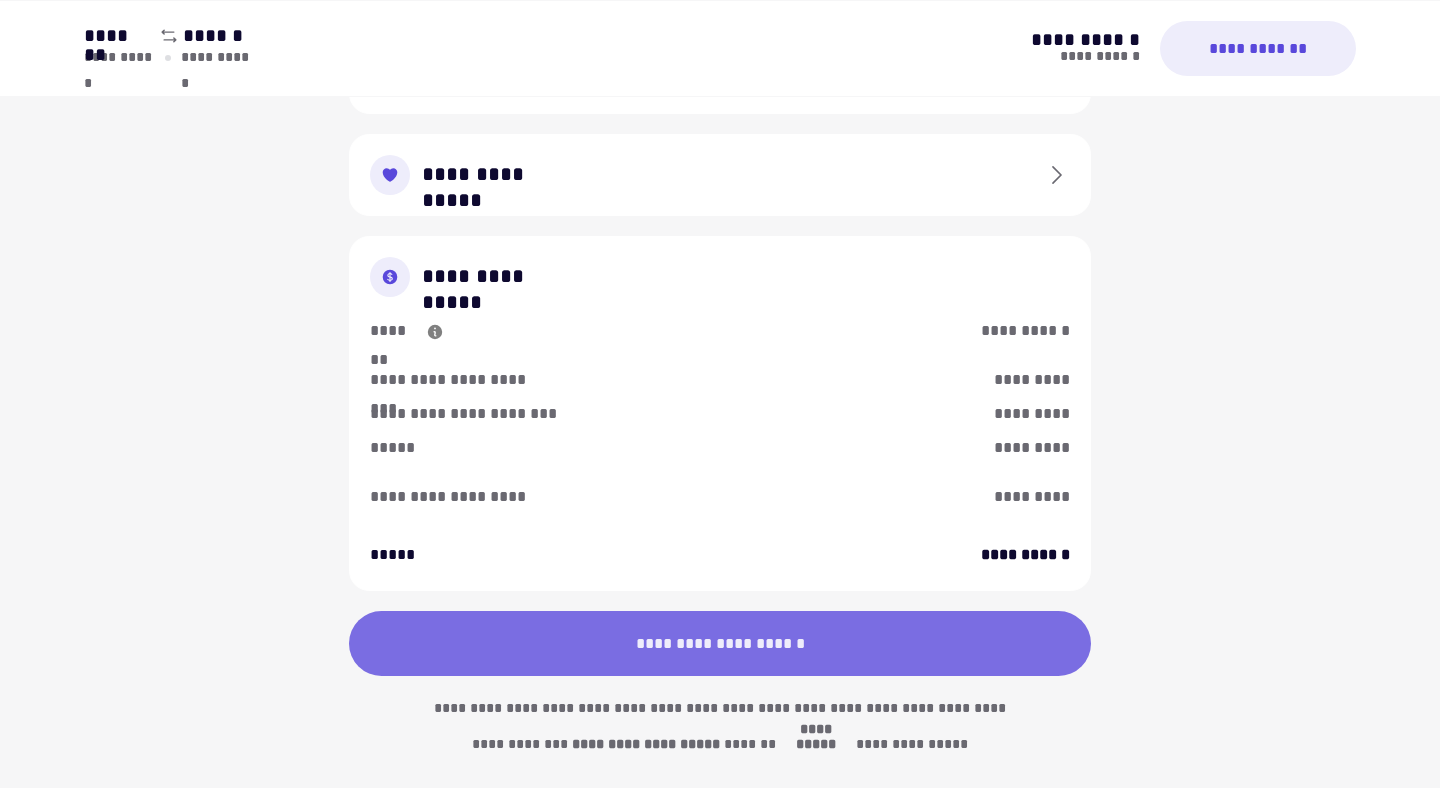 click on "**********" at bounding box center (720, 643) 